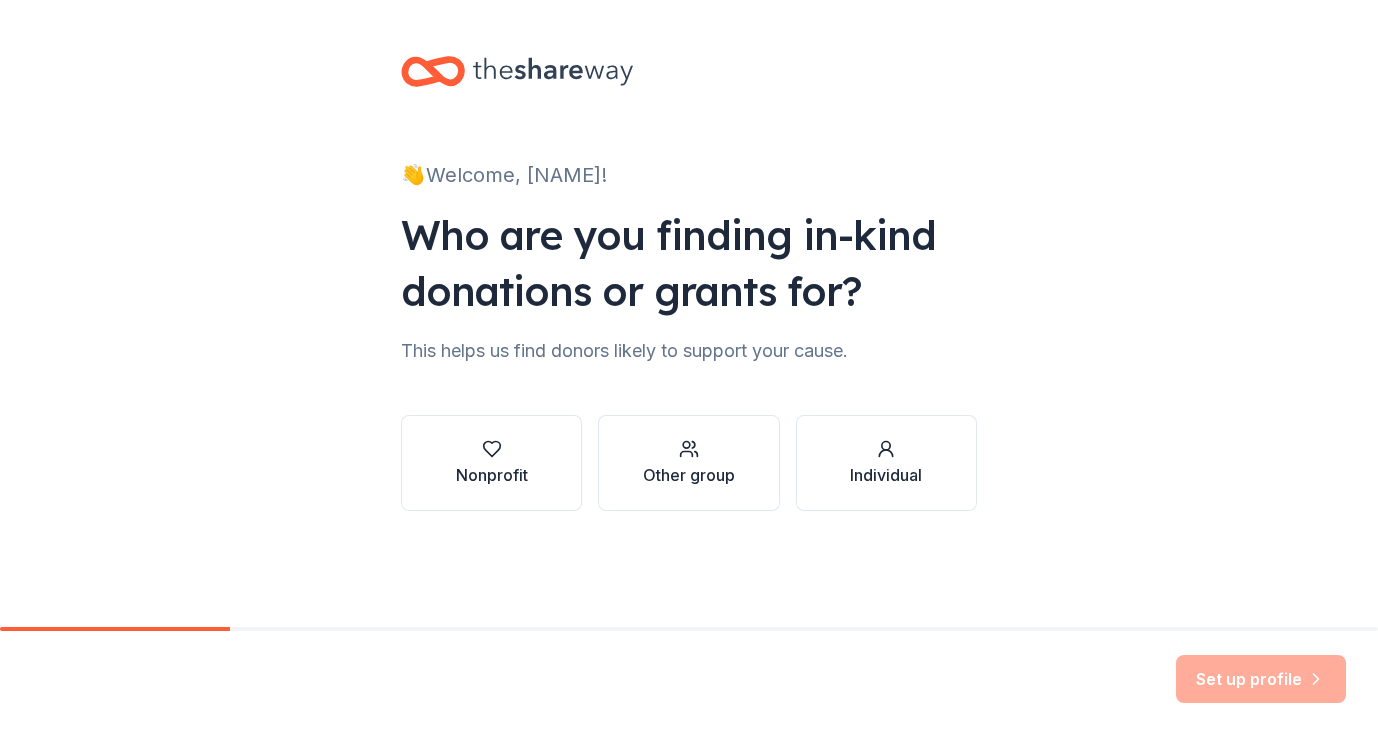 scroll, scrollTop: 0, scrollLeft: 0, axis: both 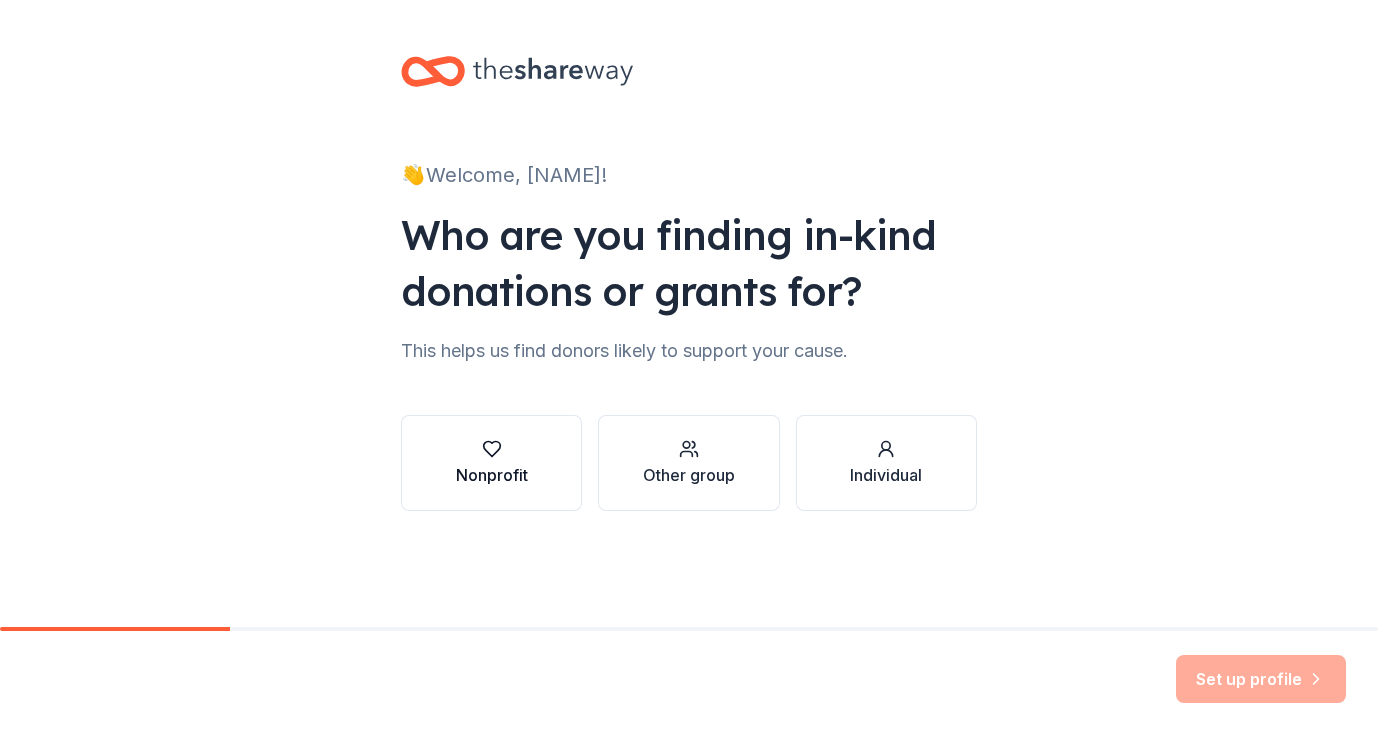 click on "Nonprofit" at bounding box center [492, 475] 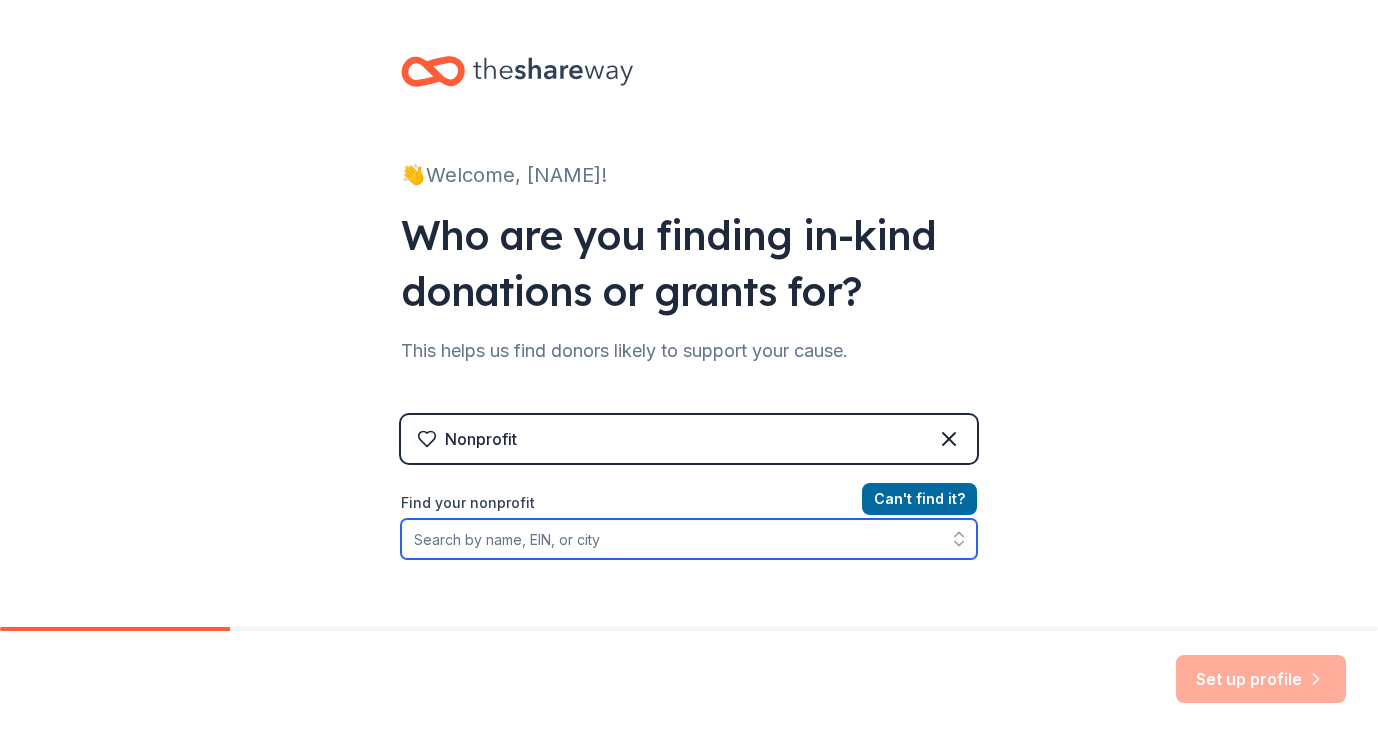 click on "Find your nonprofit" at bounding box center (689, 539) 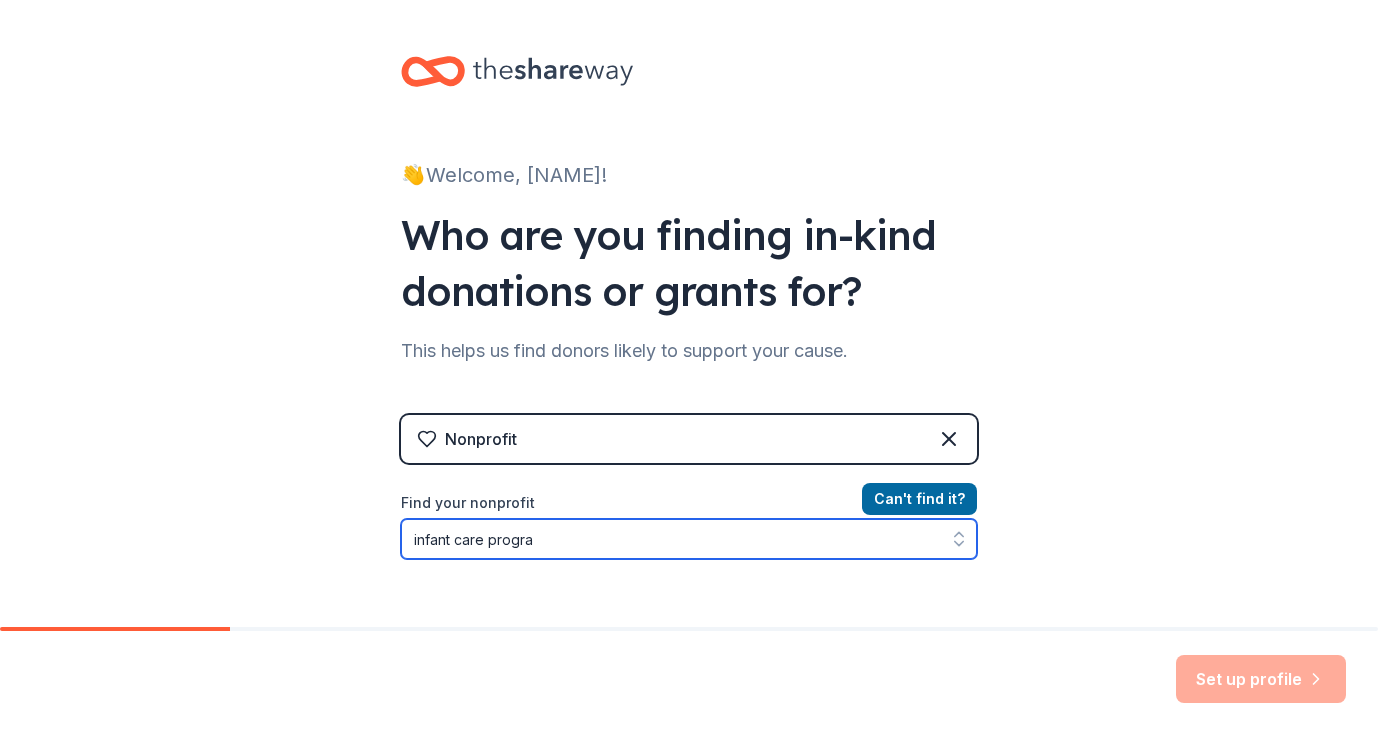 scroll, scrollTop: 32, scrollLeft: 0, axis: vertical 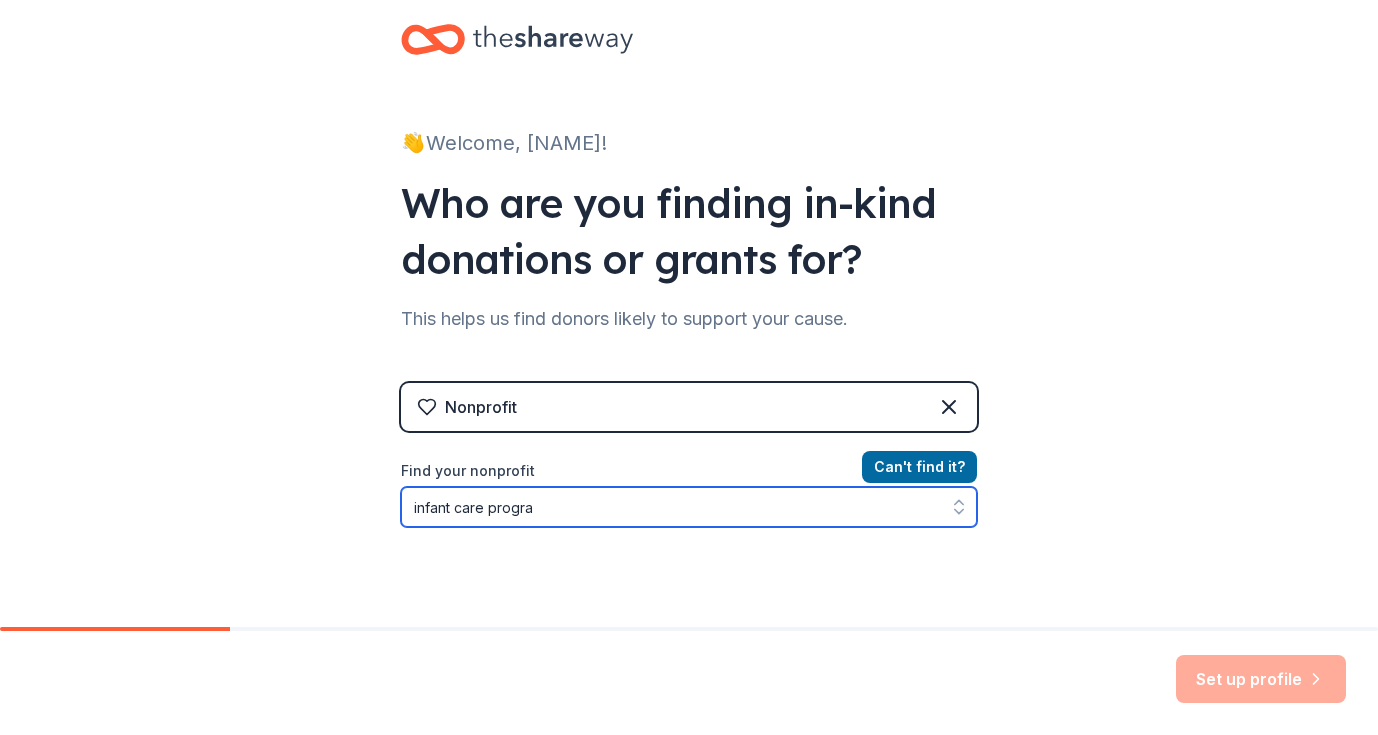 type on "infant care program" 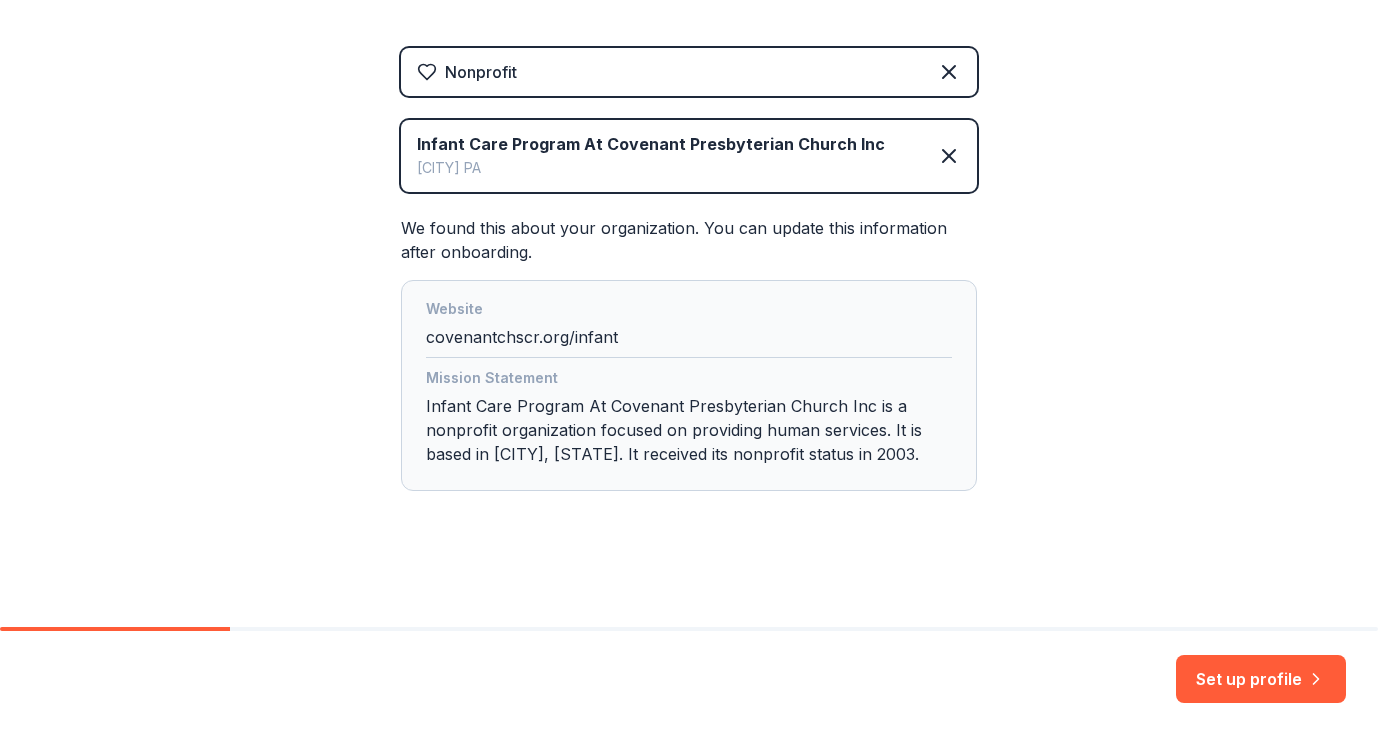 scroll, scrollTop: 367, scrollLeft: 0, axis: vertical 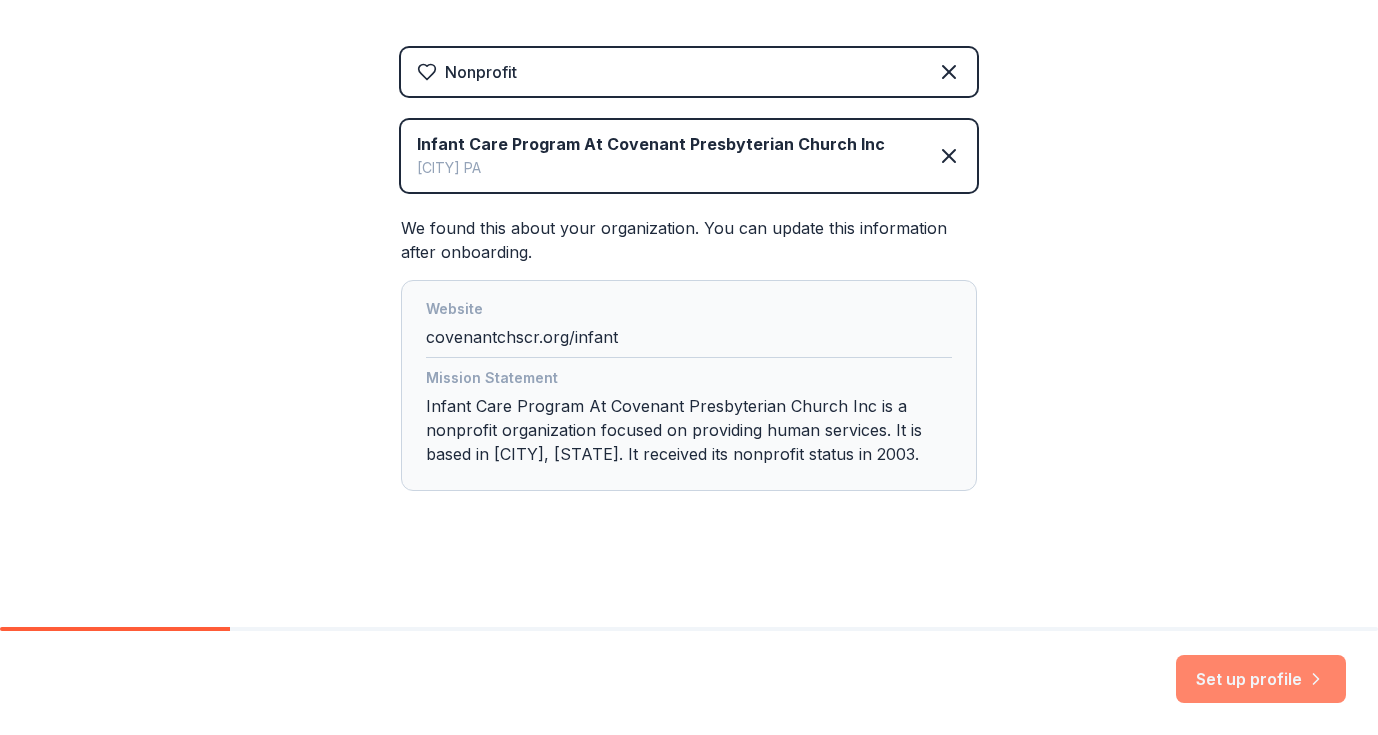 click on "Set up profile" at bounding box center [1261, 679] 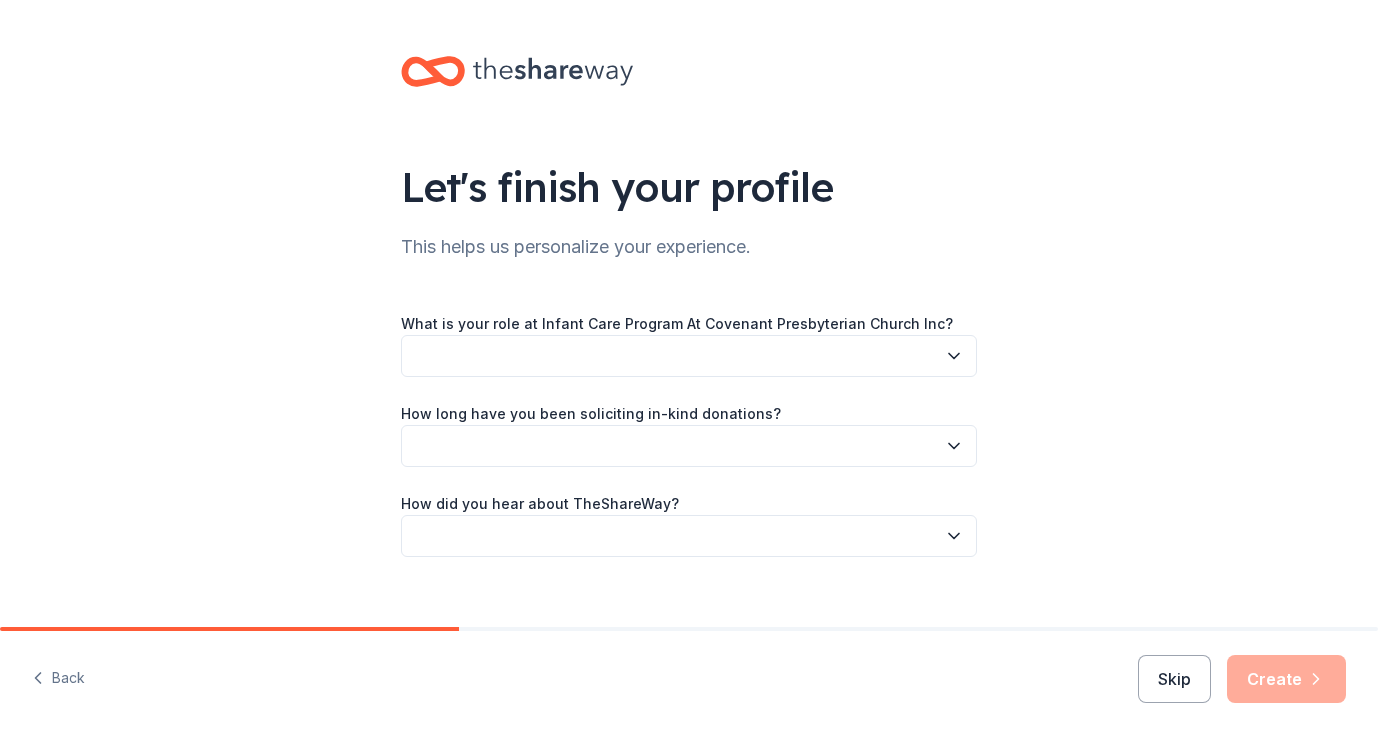 click at bounding box center (689, 356) 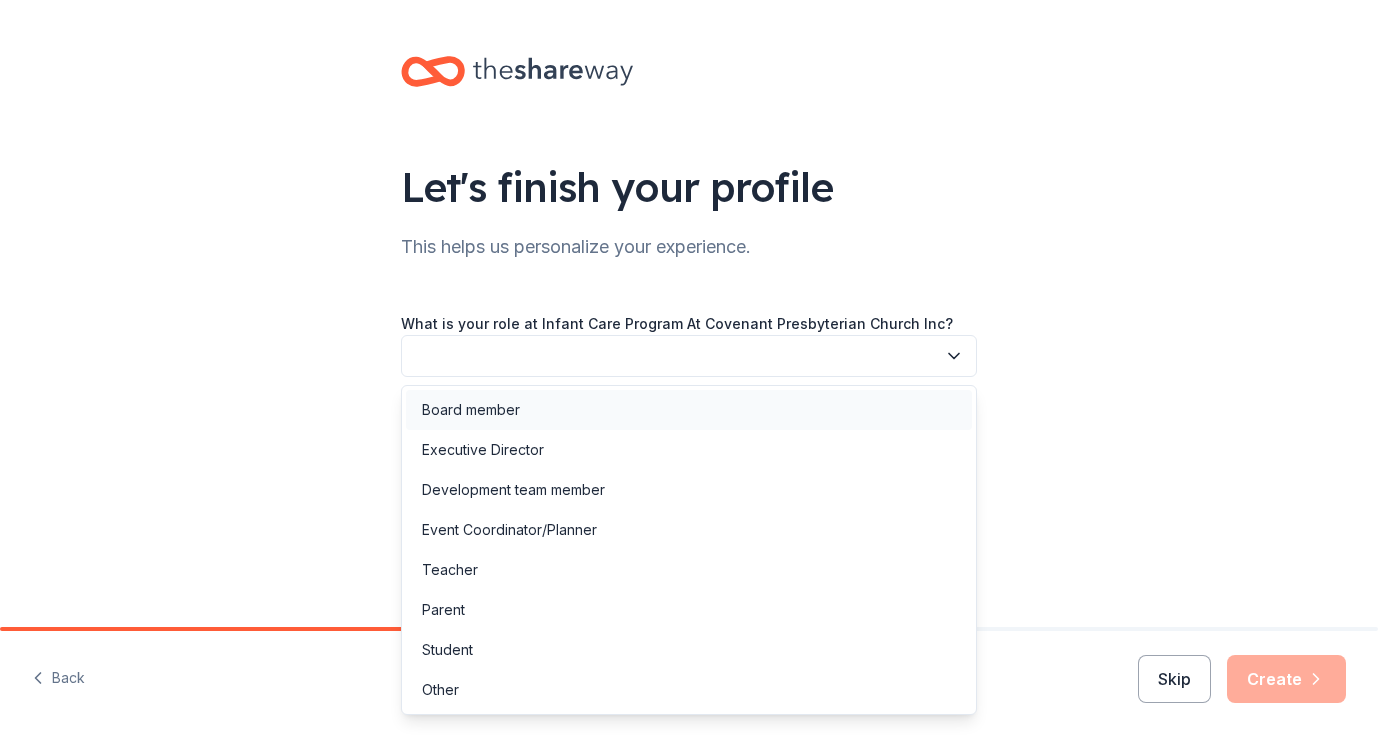 click on "Board member" at bounding box center (689, 410) 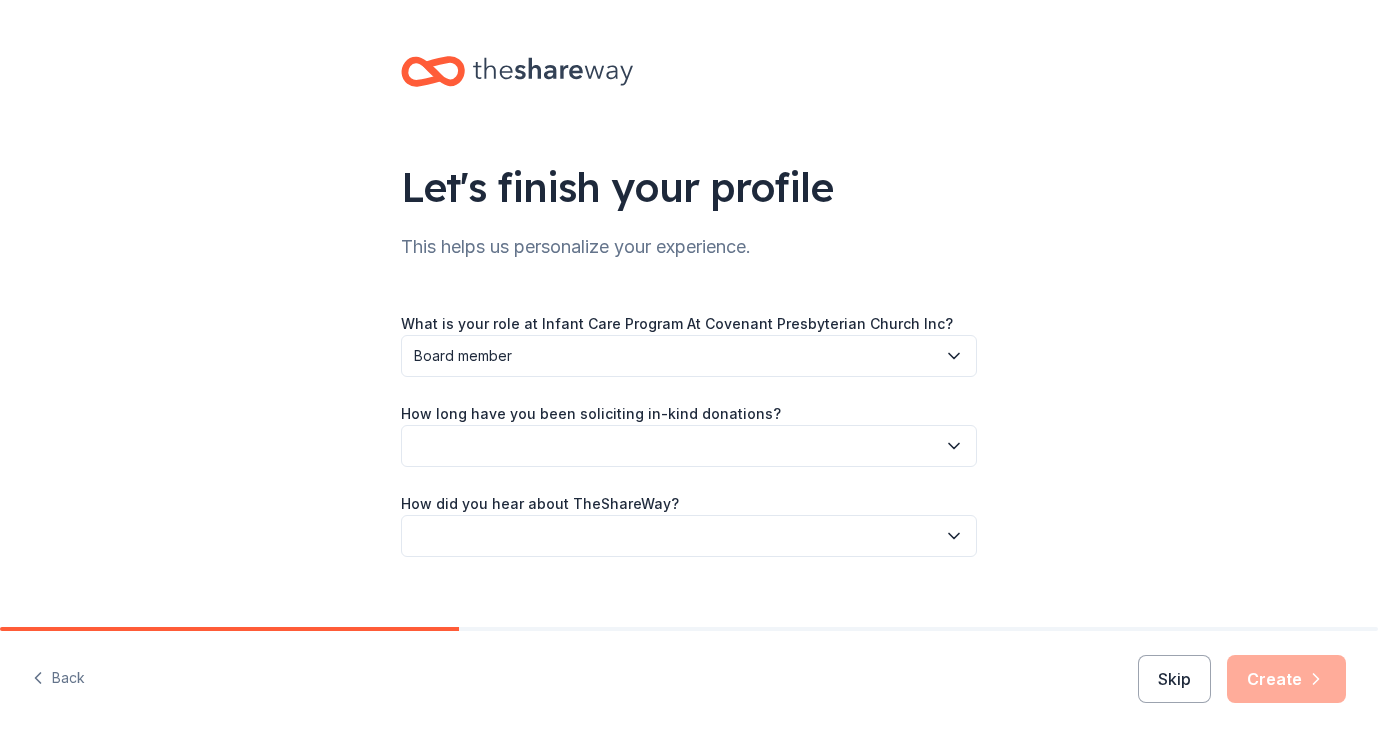 click at bounding box center [689, 446] 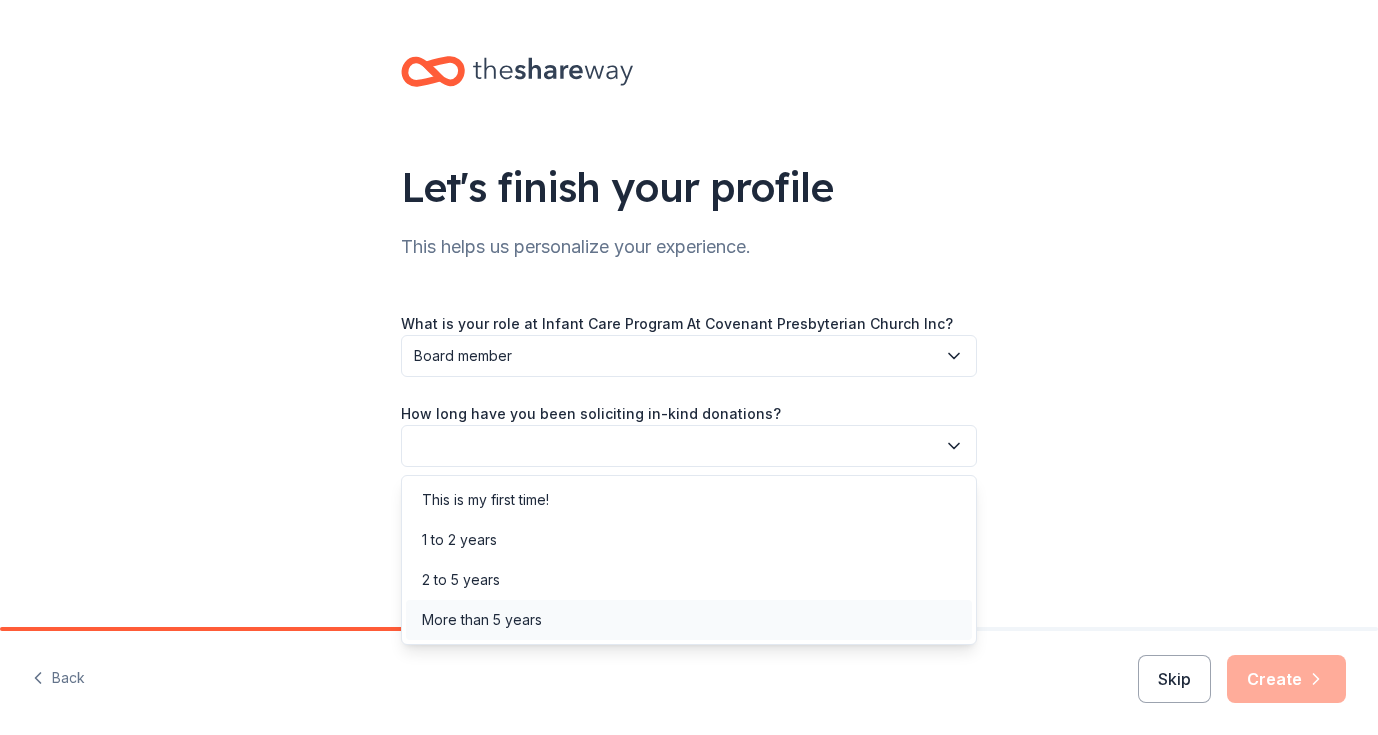 click on "More than 5 years" at bounding box center (689, 620) 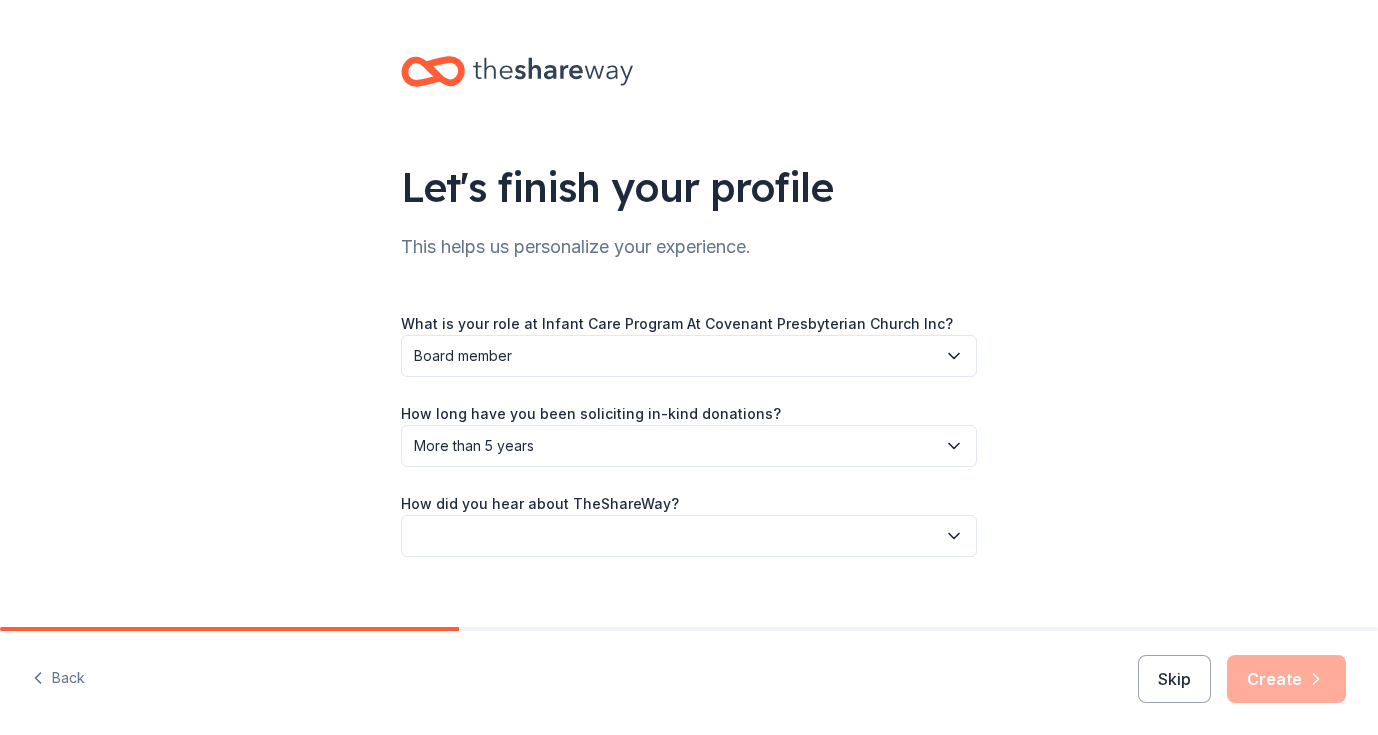 click at bounding box center (689, 536) 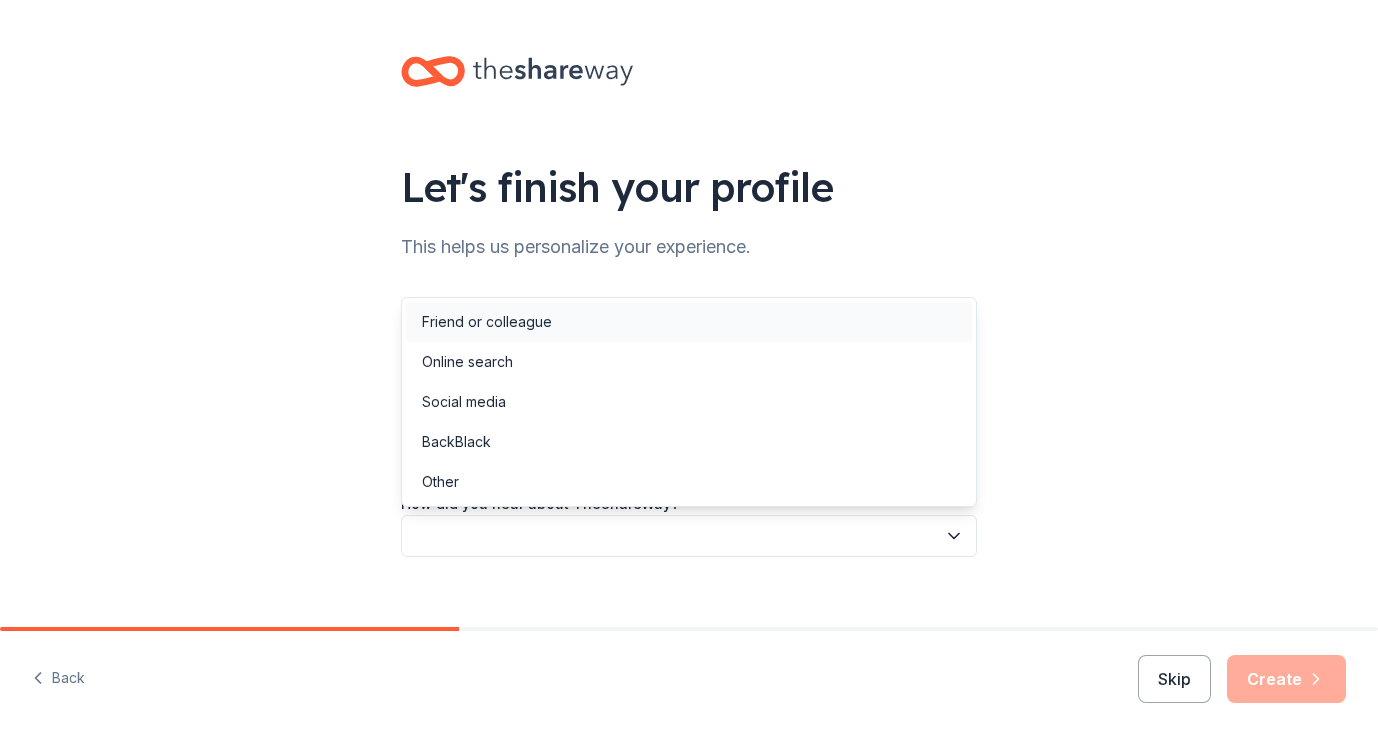 click on "Friend or colleague" at bounding box center (689, 322) 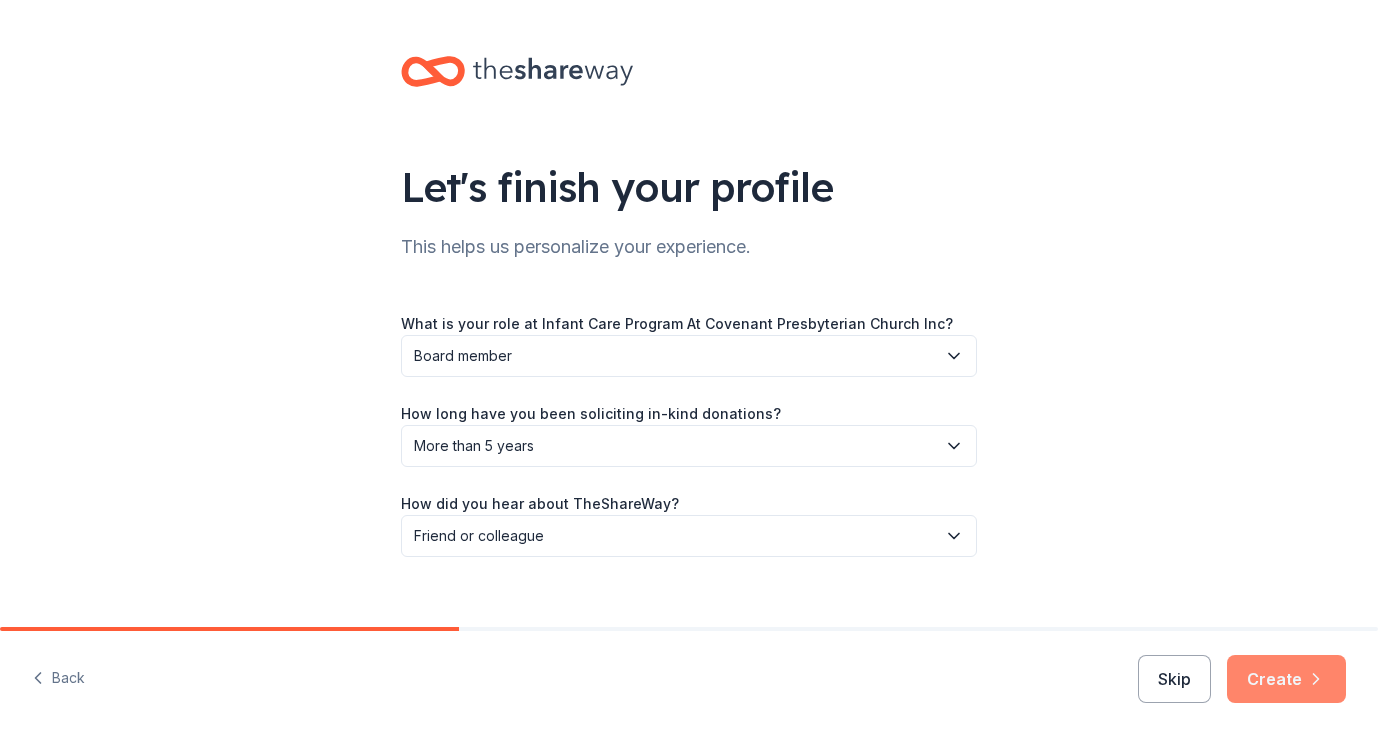 click on "Create" at bounding box center [1286, 679] 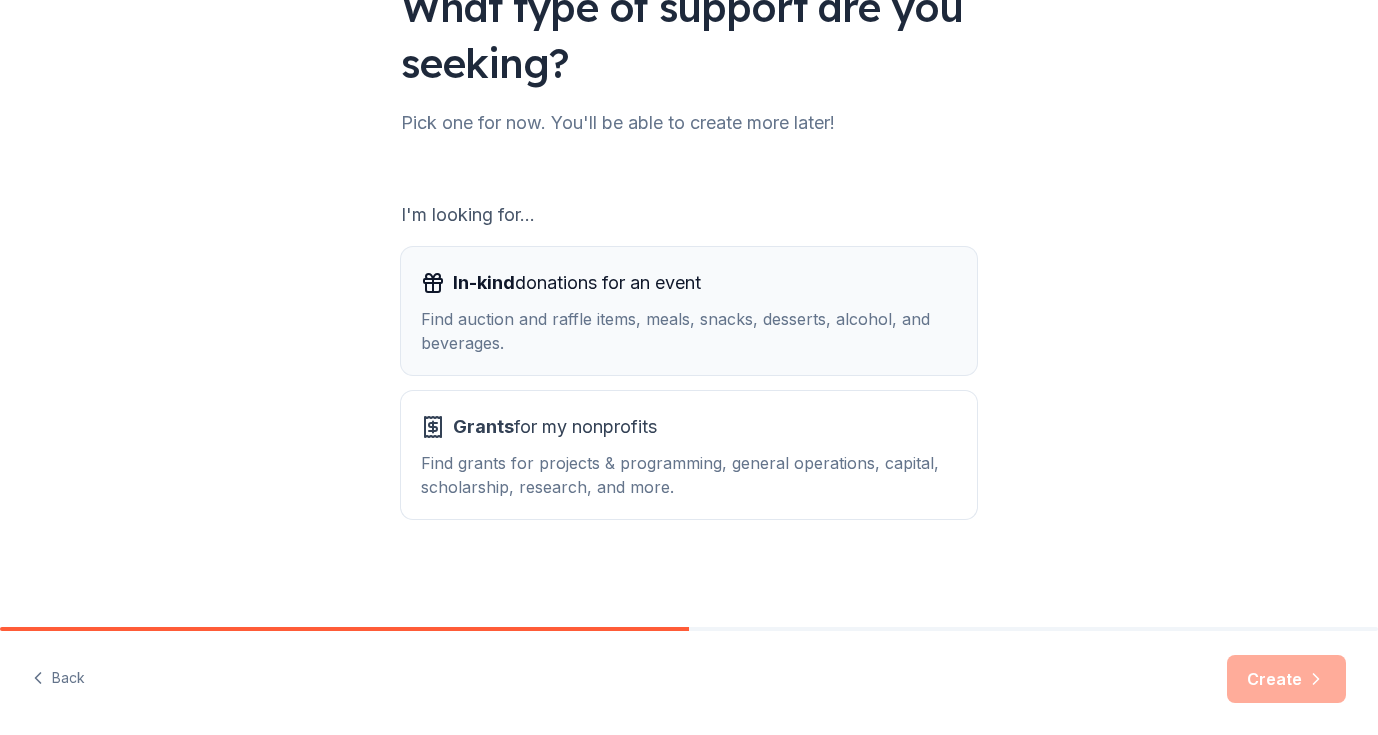 scroll, scrollTop: 180, scrollLeft: 0, axis: vertical 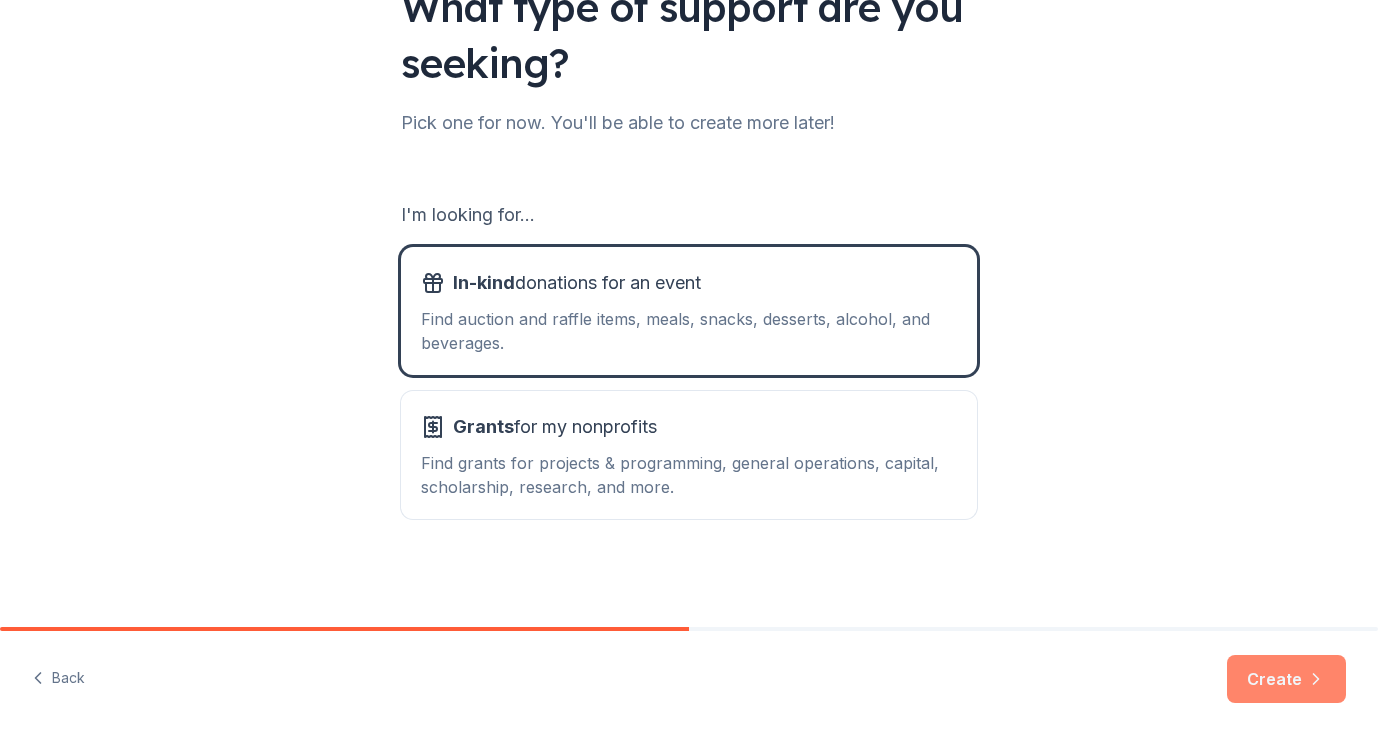 click on "Create" at bounding box center [1286, 679] 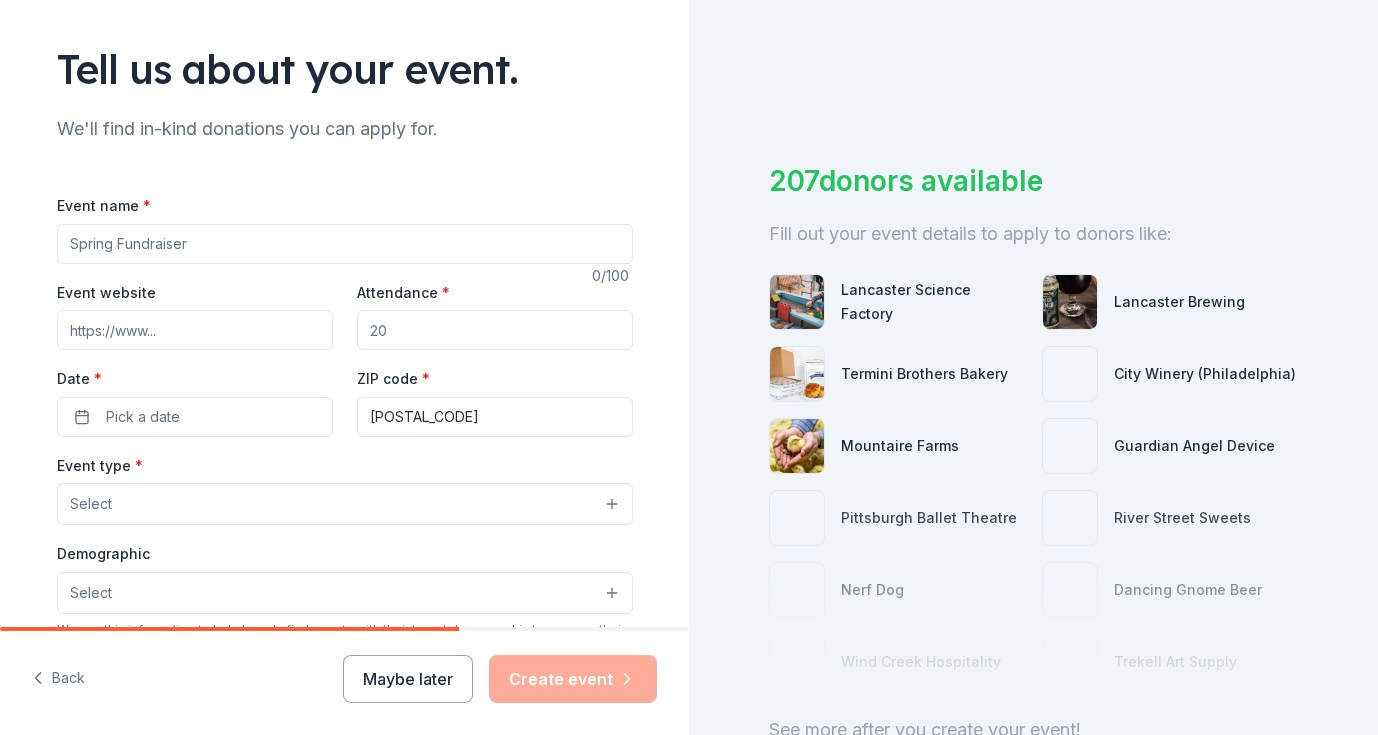 scroll, scrollTop: 136, scrollLeft: 0, axis: vertical 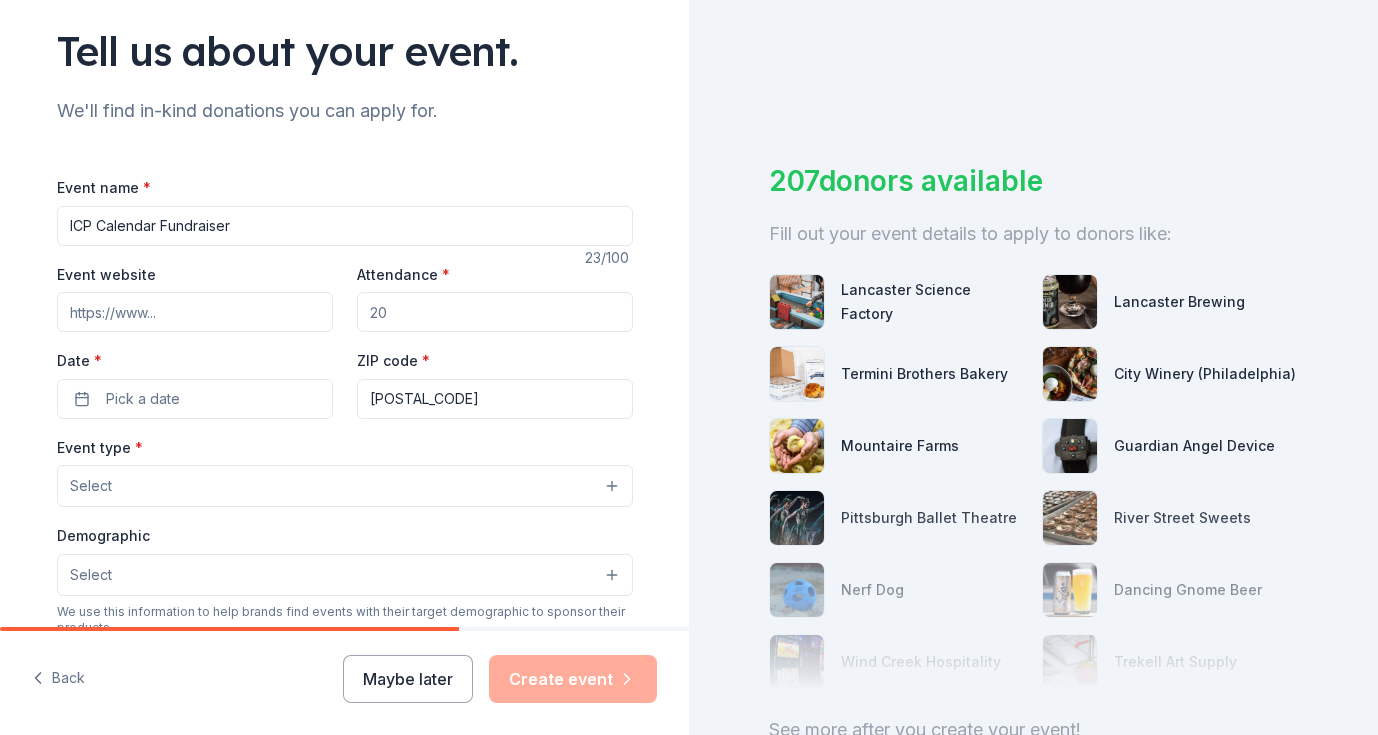 type on "ICP Calendar Fundraiser" 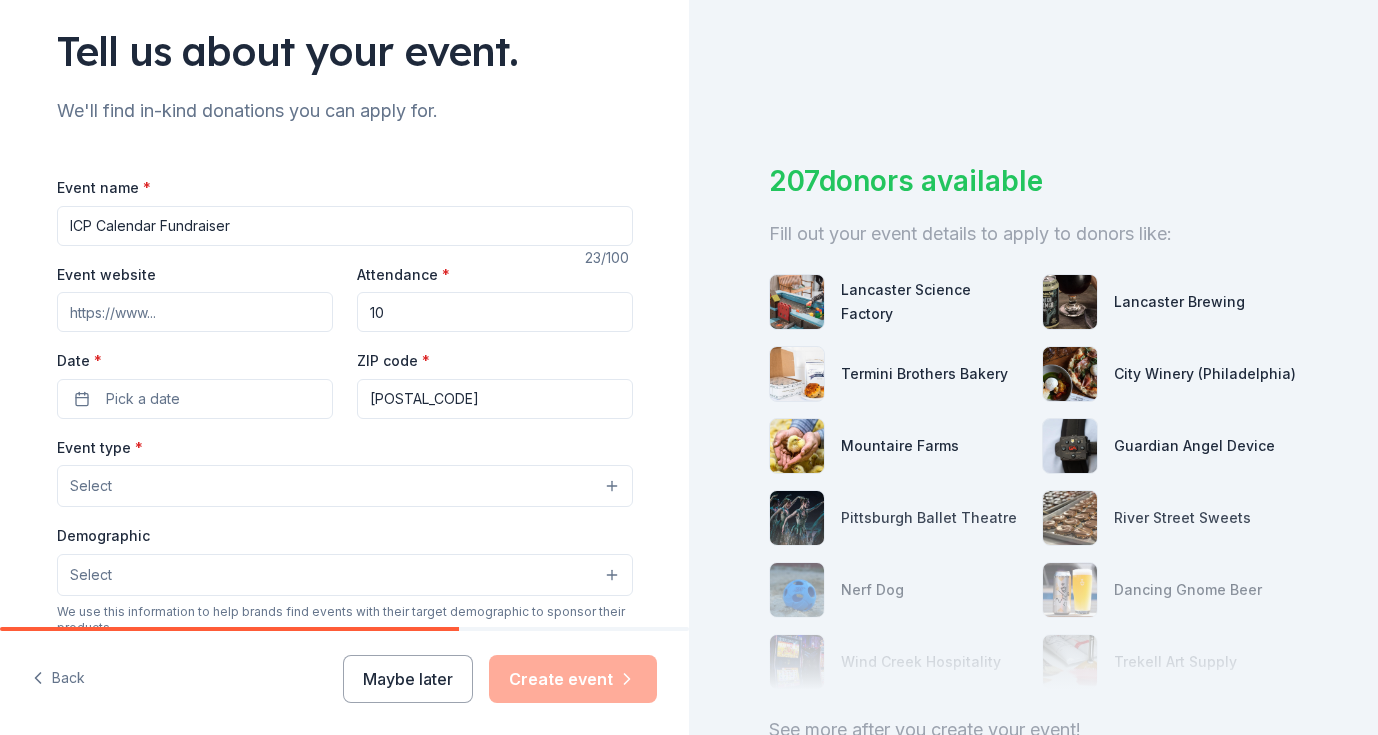 type on "1" 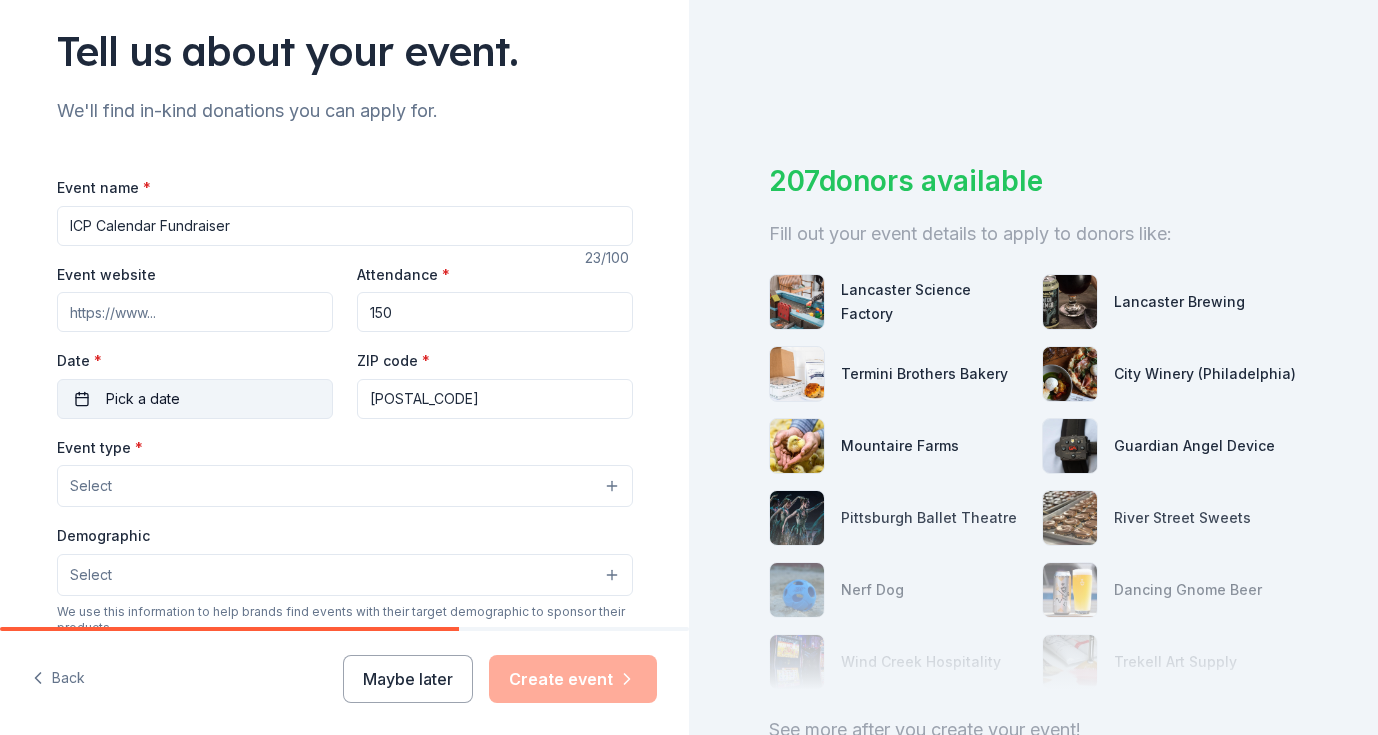 type on "150" 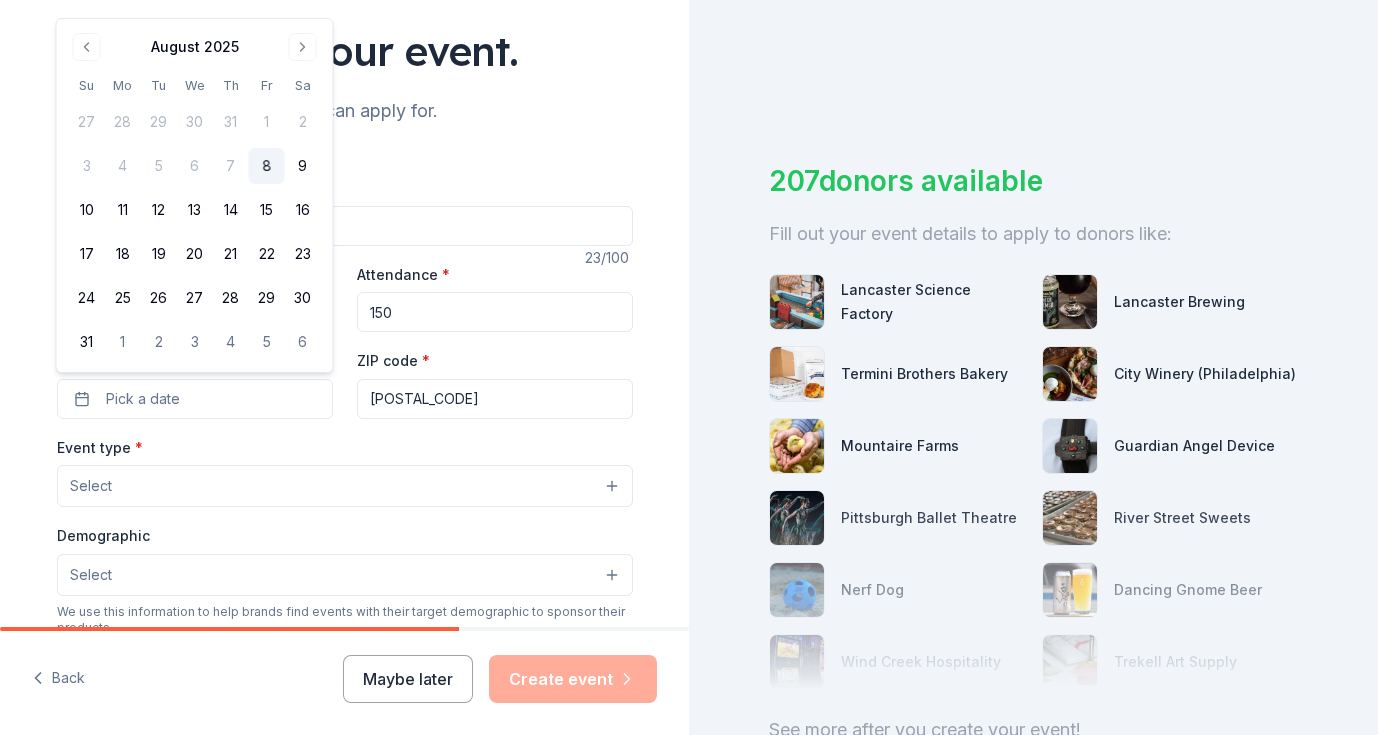 click at bounding box center [303, 47] 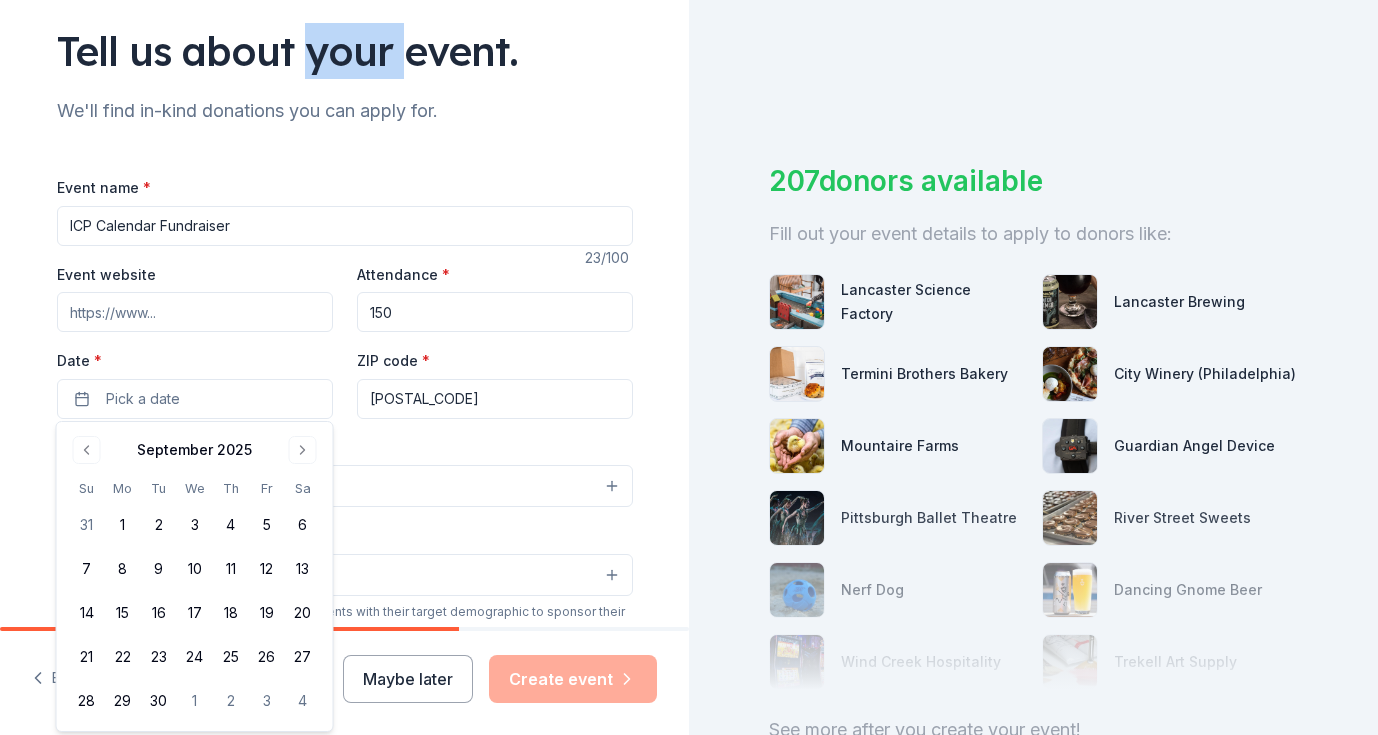 click on "Tell us about your event." at bounding box center [345, 51] 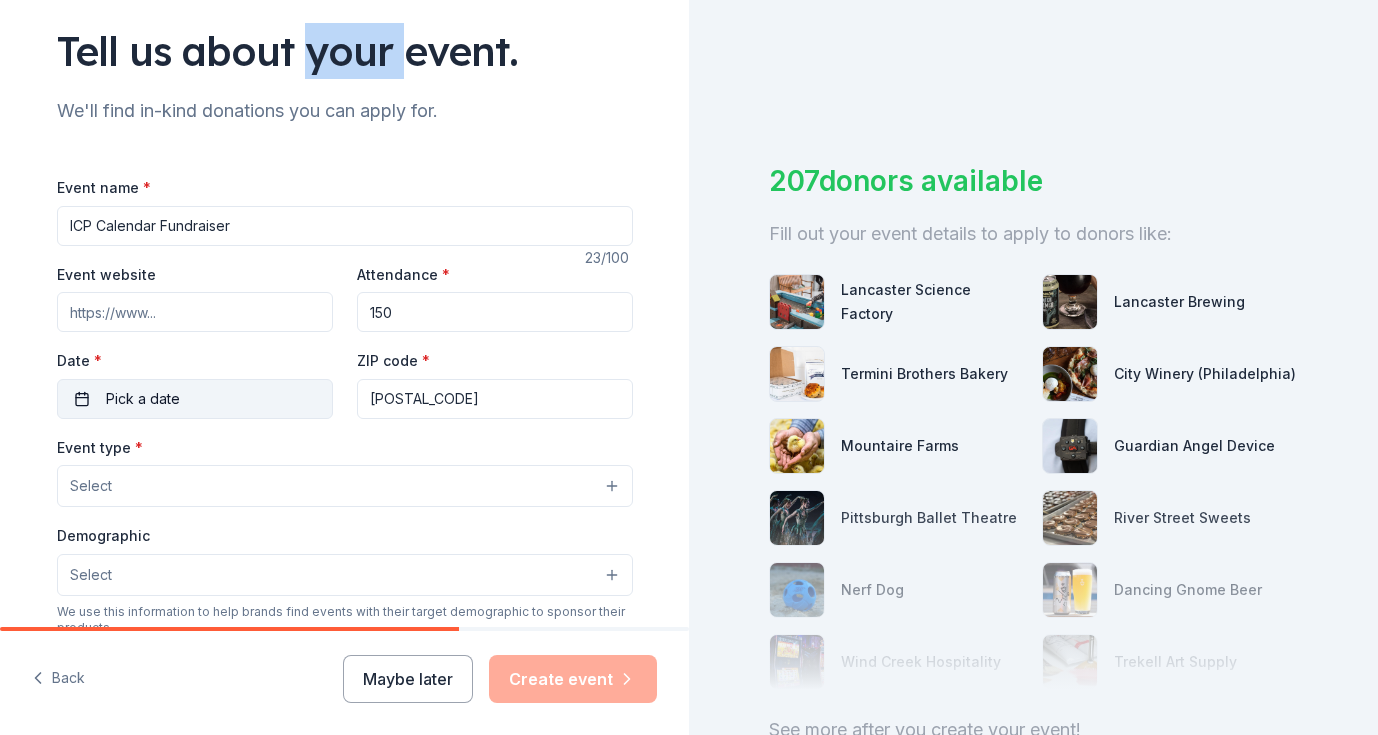 click on "Pick a date" at bounding box center (195, 399) 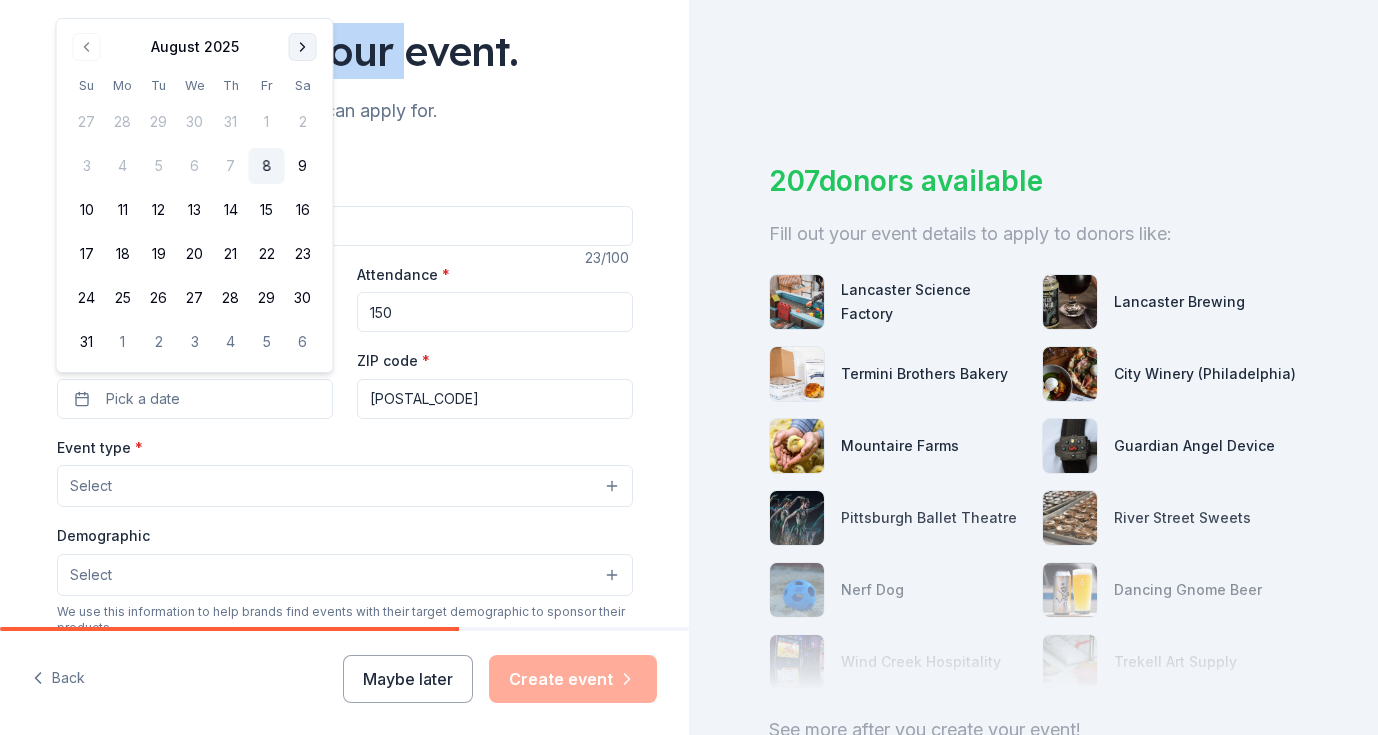 click at bounding box center [303, 47] 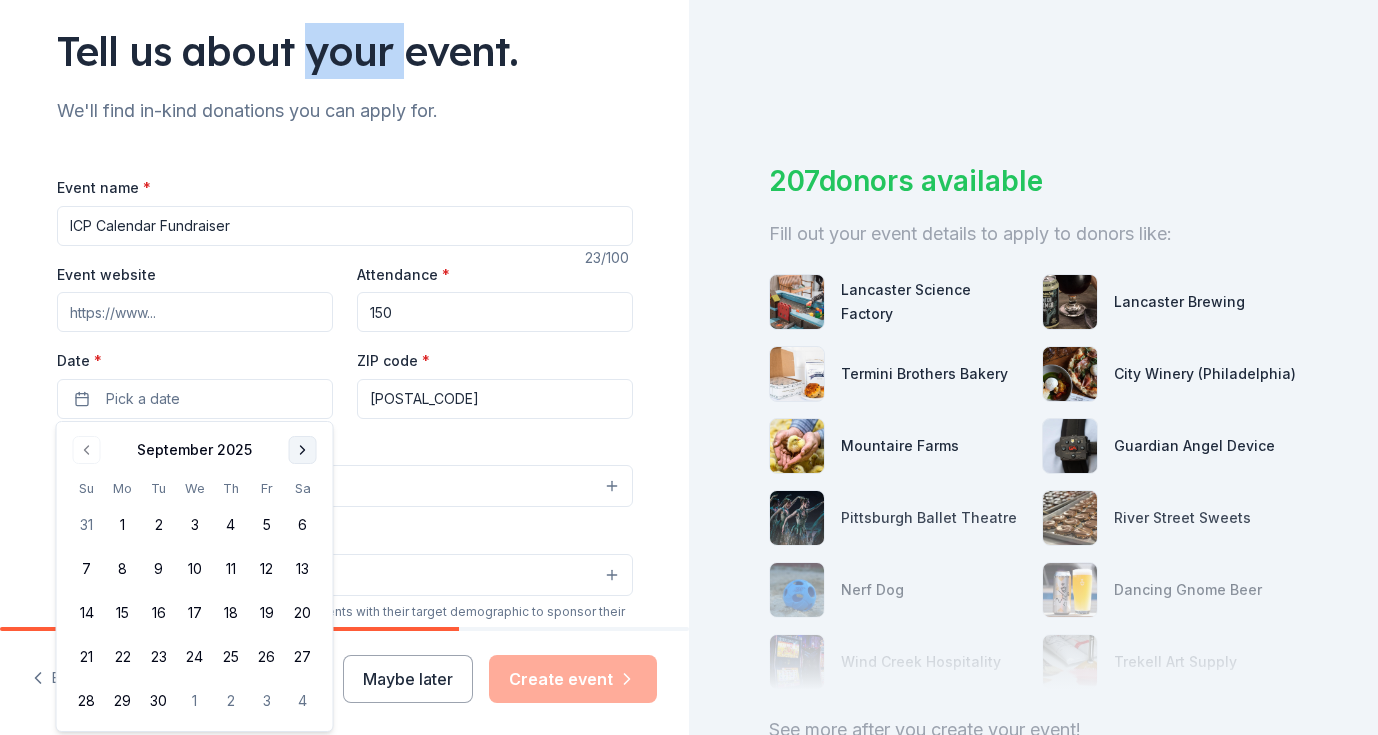 click at bounding box center (303, 450) 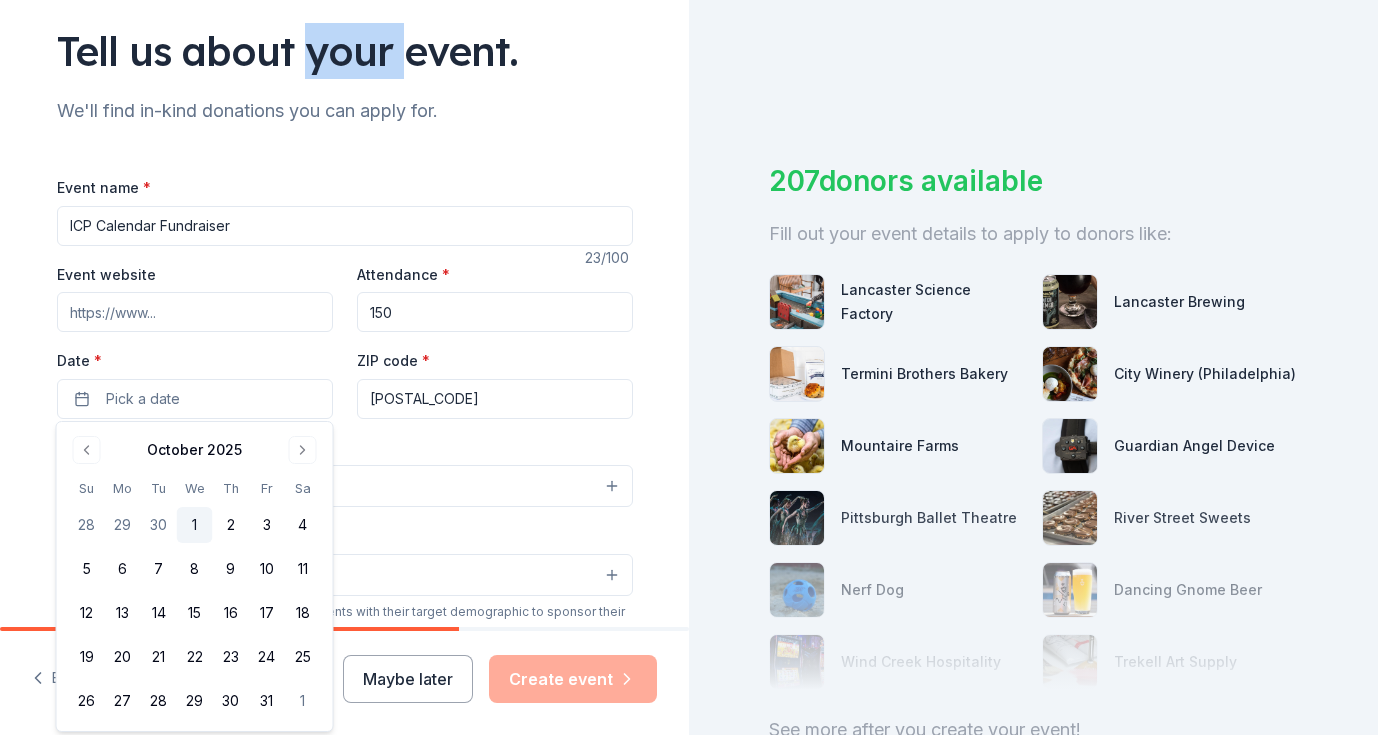 click on "1" at bounding box center [195, 525] 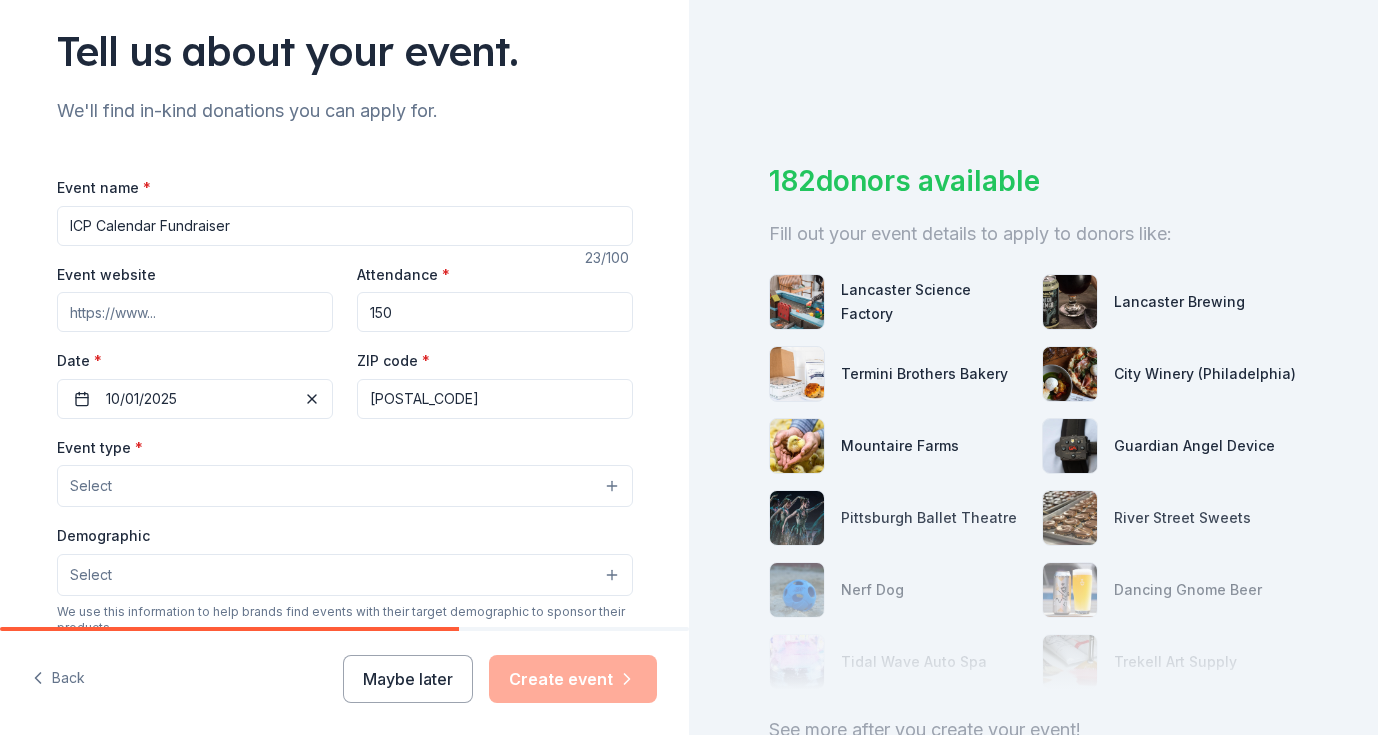 scroll, scrollTop: 398, scrollLeft: 0, axis: vertical 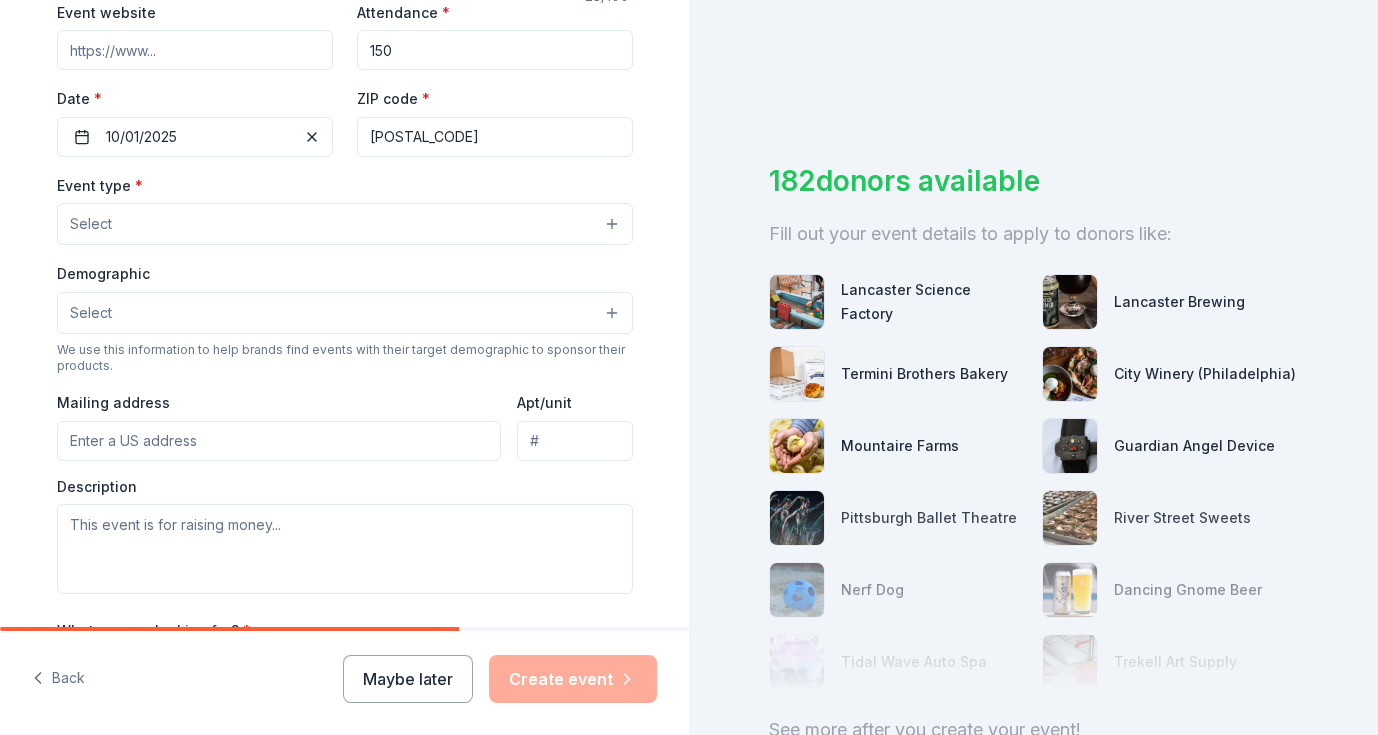 click on "Select" at bounding box center [345, 224] 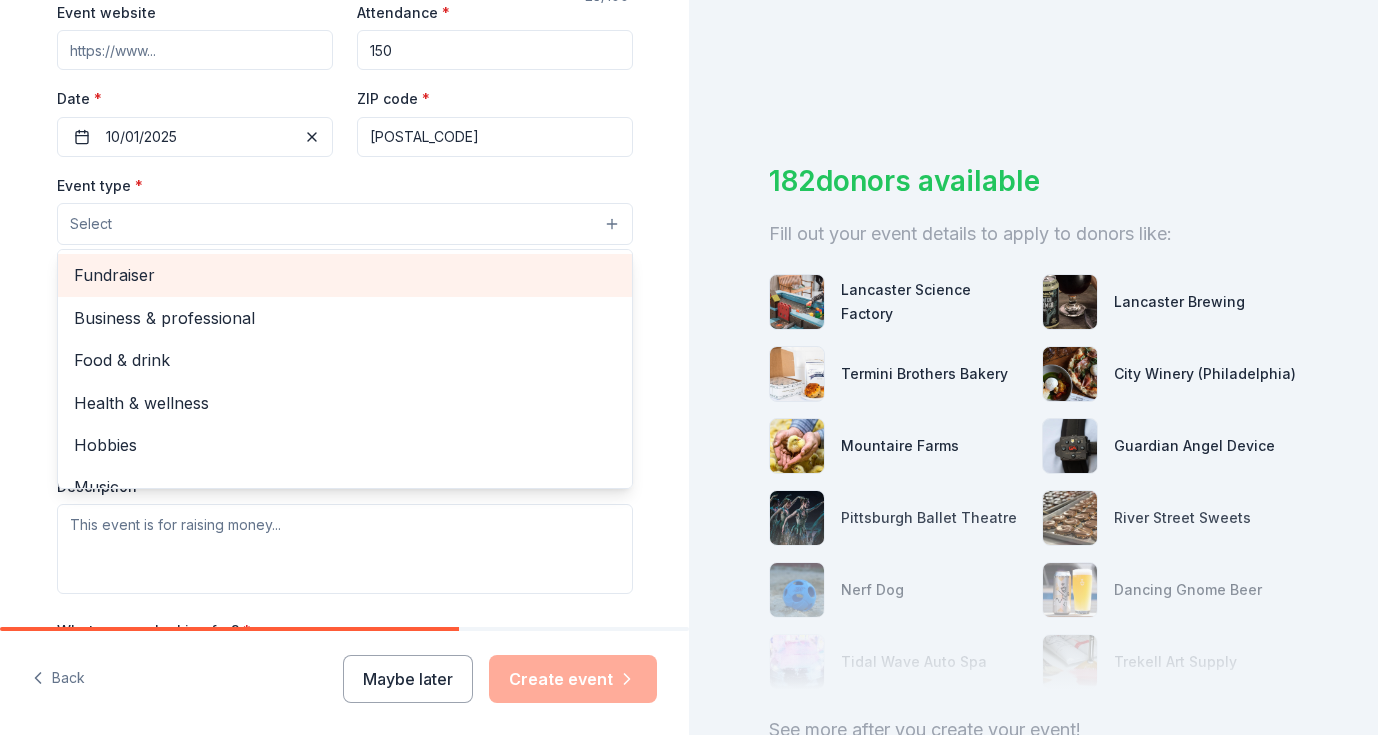 click on "Fundraiser" at bounding box center (345, 275) 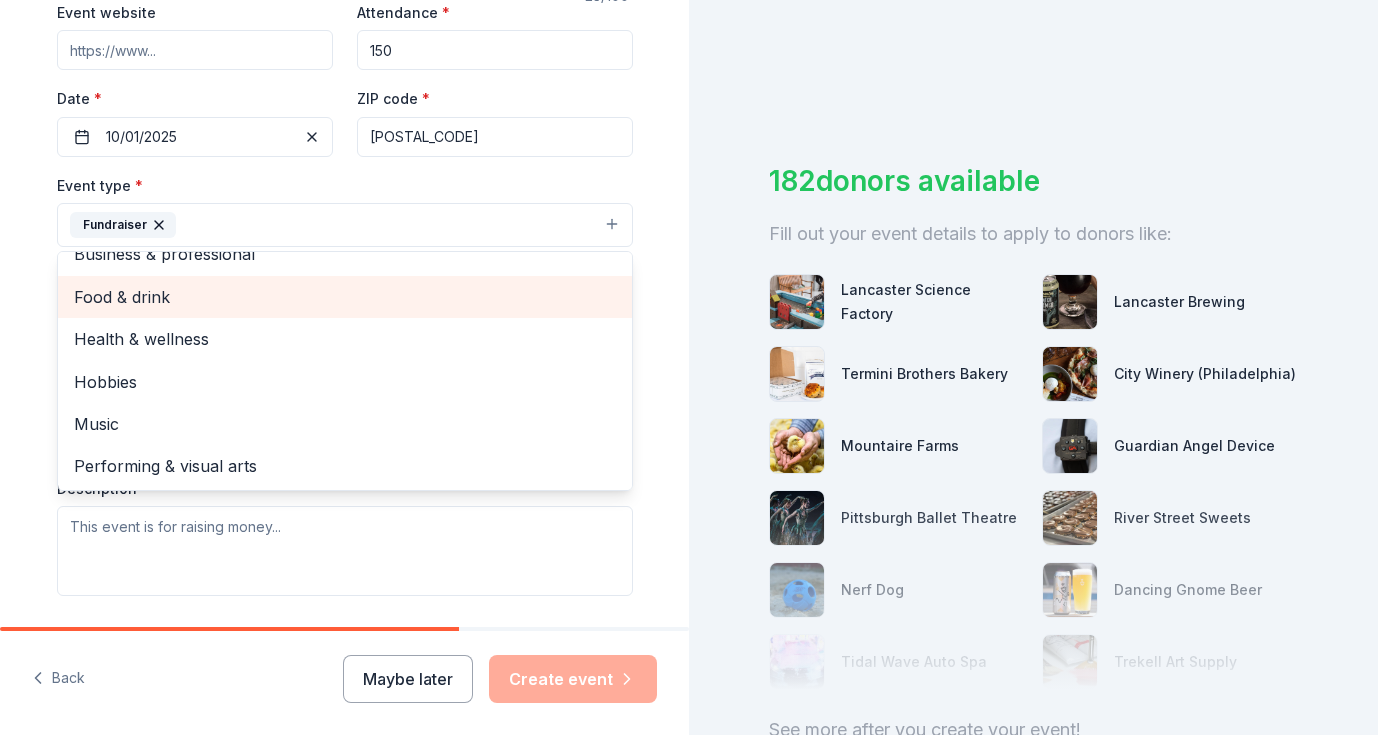 scroll, scrollTop: 22, scrollLeft: 0, axis: vertical 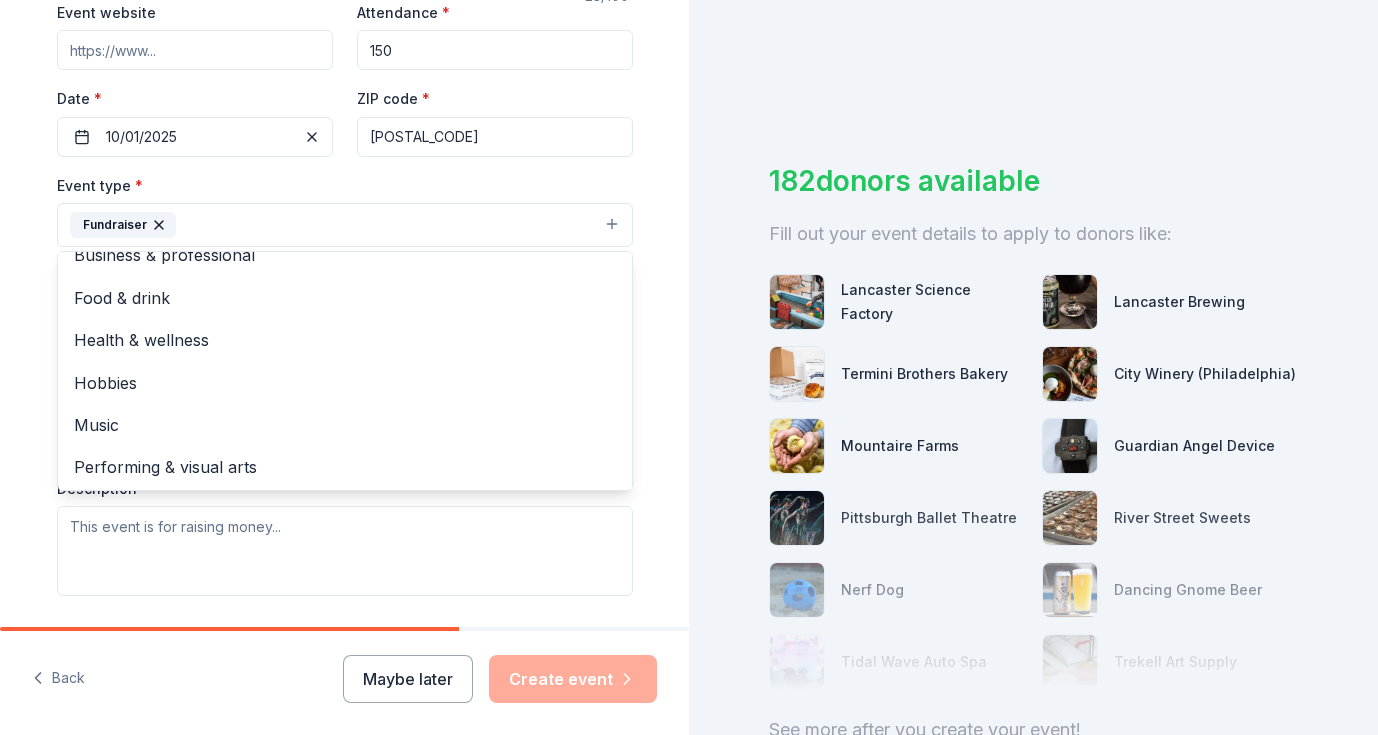 click on "Tell us about your event. We'll find in-kind donations you can apply for. Event name * ICP Calendar Fundraiser 23 /100 Event website Attendance * 150 Date * 10/01/2025 ZIP code * 18510 Event type * Fundraiser Business & professional Food & drink Health & wellness Hobbies Music Performing & visual arts Demographic Select We use this information to help brands find events with their target demographic to sponsor their products. Mailing address Apt/unit Description What are you looking for? * Auction & raffle Meals Snacks Desserts Alcohol Beverages Send me reminders Email me reminders of donor application deadlines Recurring event" at bounding box center [345, 268] 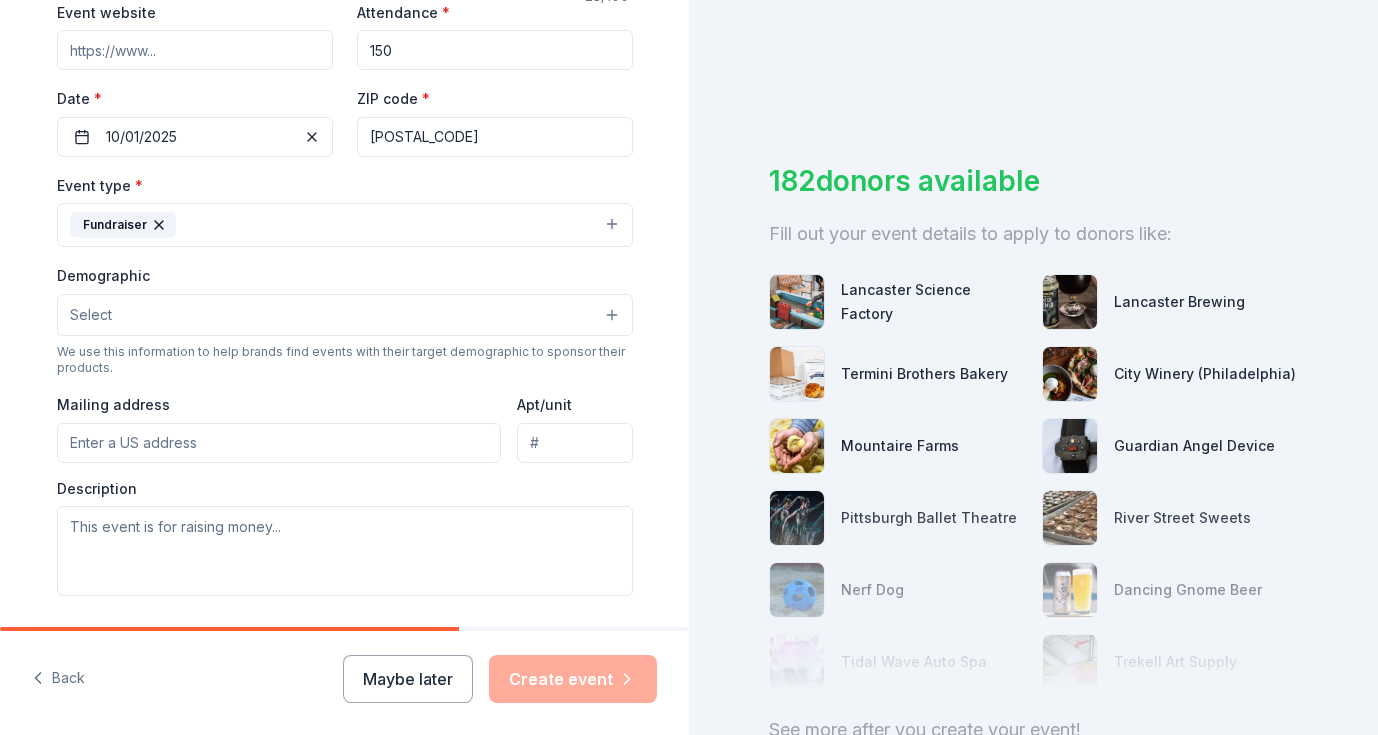 click on "Select" at bounding box center [345, 315] 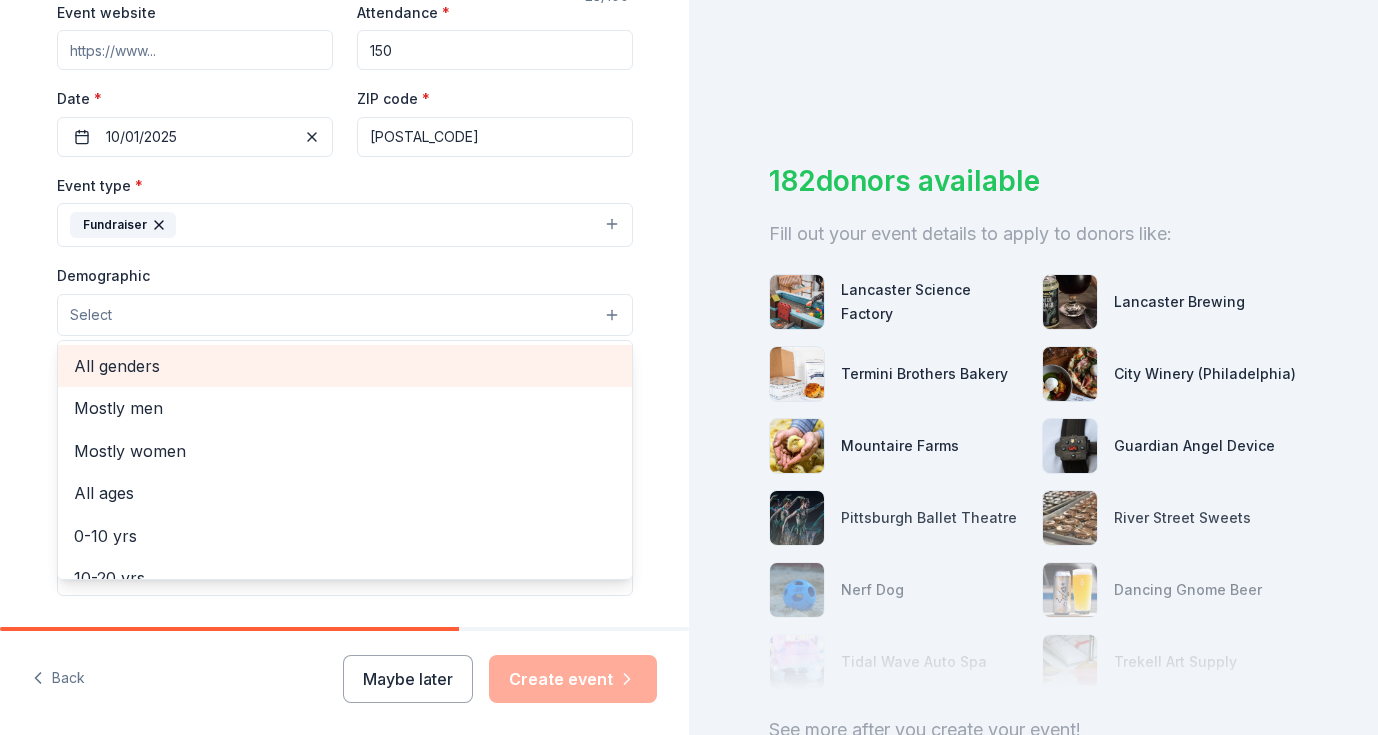 click on "All genders" at bounding box center (345, 366) 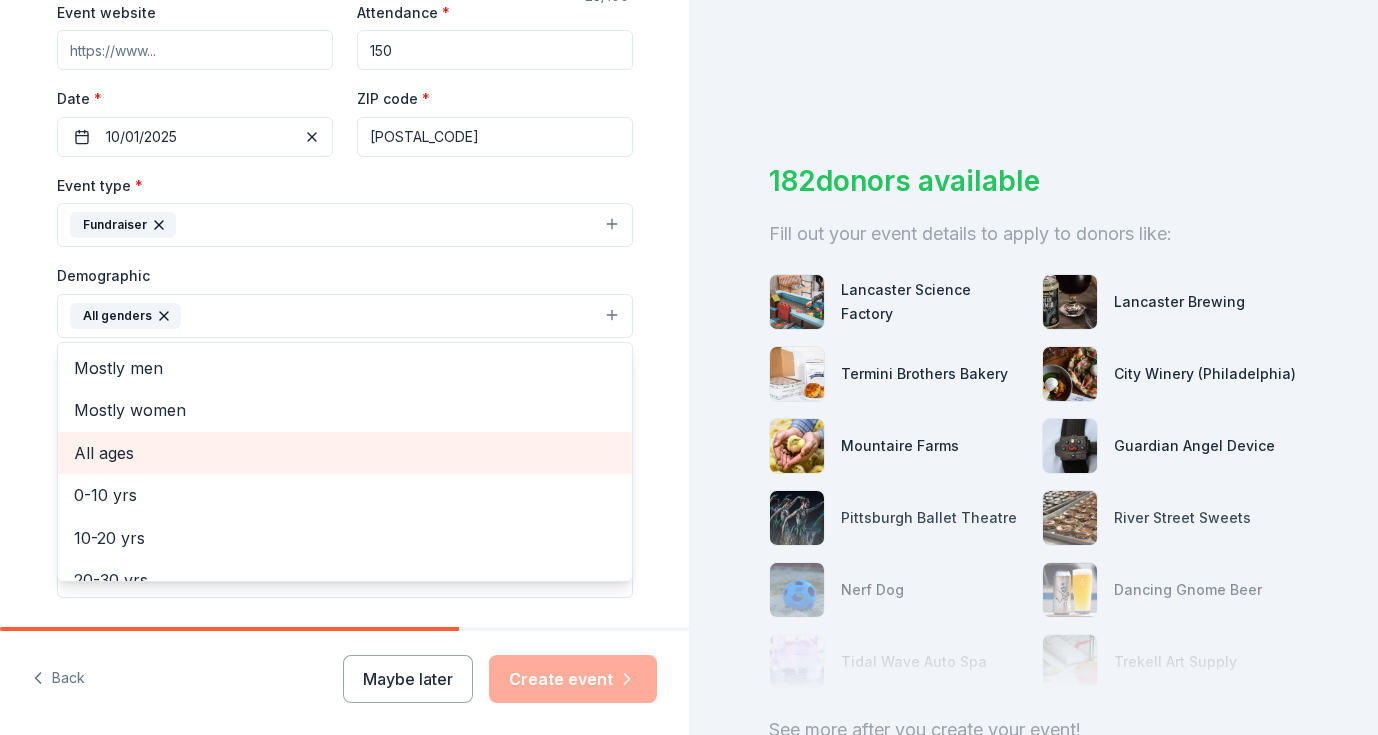click on "All ages" at bounding box center (345, 453) 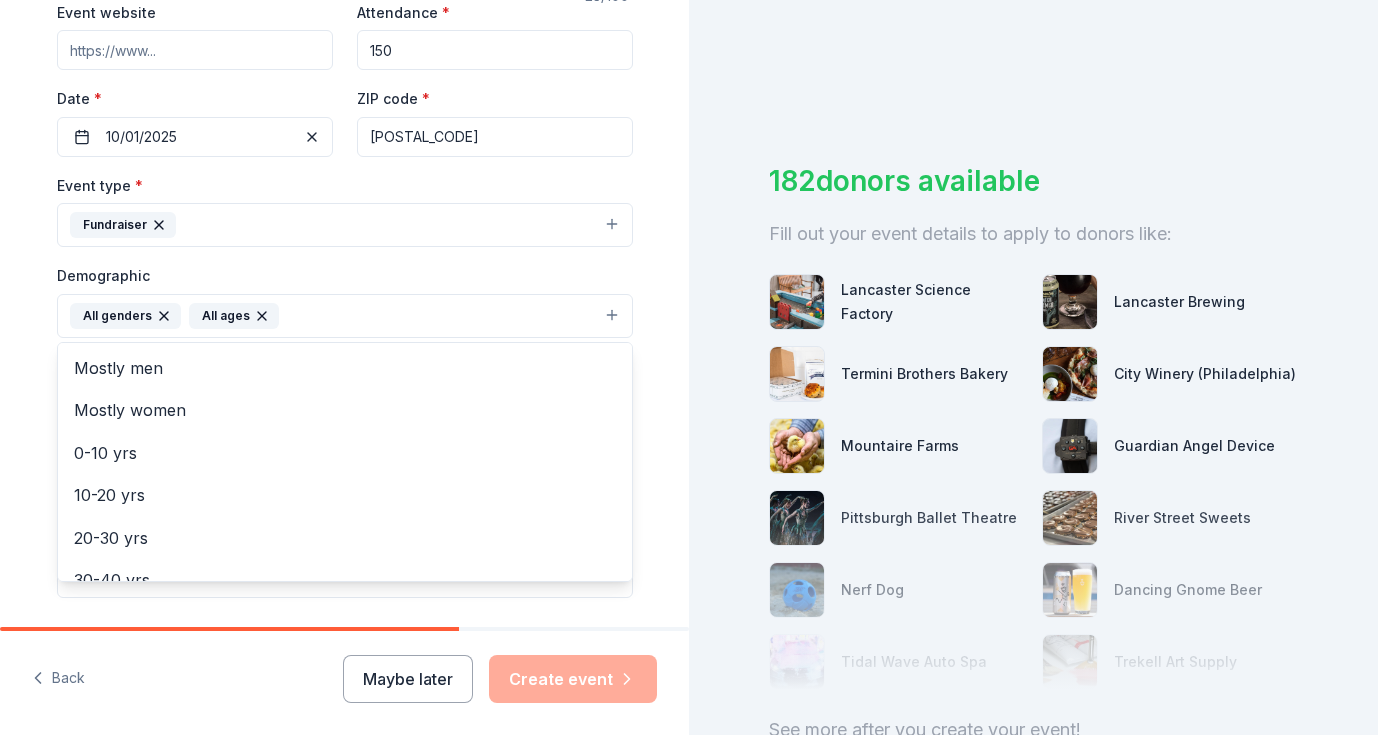 click on "Tell us about your event. We'll find in-kind donations you can apply for. Event name * ICP Calendar Fundraiser 23 /100 Event website Attendance * 150 Date * 10/01/2025 ZIP code * 18510 Event type * Fundraiser Demographic All genders All ages Mostly men Mostly women 0-10 yrs 10-20 yrs 20-30 yrs 30-40 yrs 40-50 yrs 50-60 yrs 60-70 yrs 70-80 yrs 80+ yrs We use this information to help brands find events with their target demographic to sponsor their products. Mailing address Apt/unit Description What are you looking for? * Auction & raffle Meals Snacks Desserts Alcohol Beverages Send me reminders Email me reminders of donor application deadlines Recurring event" at bounding box center (344, 269) 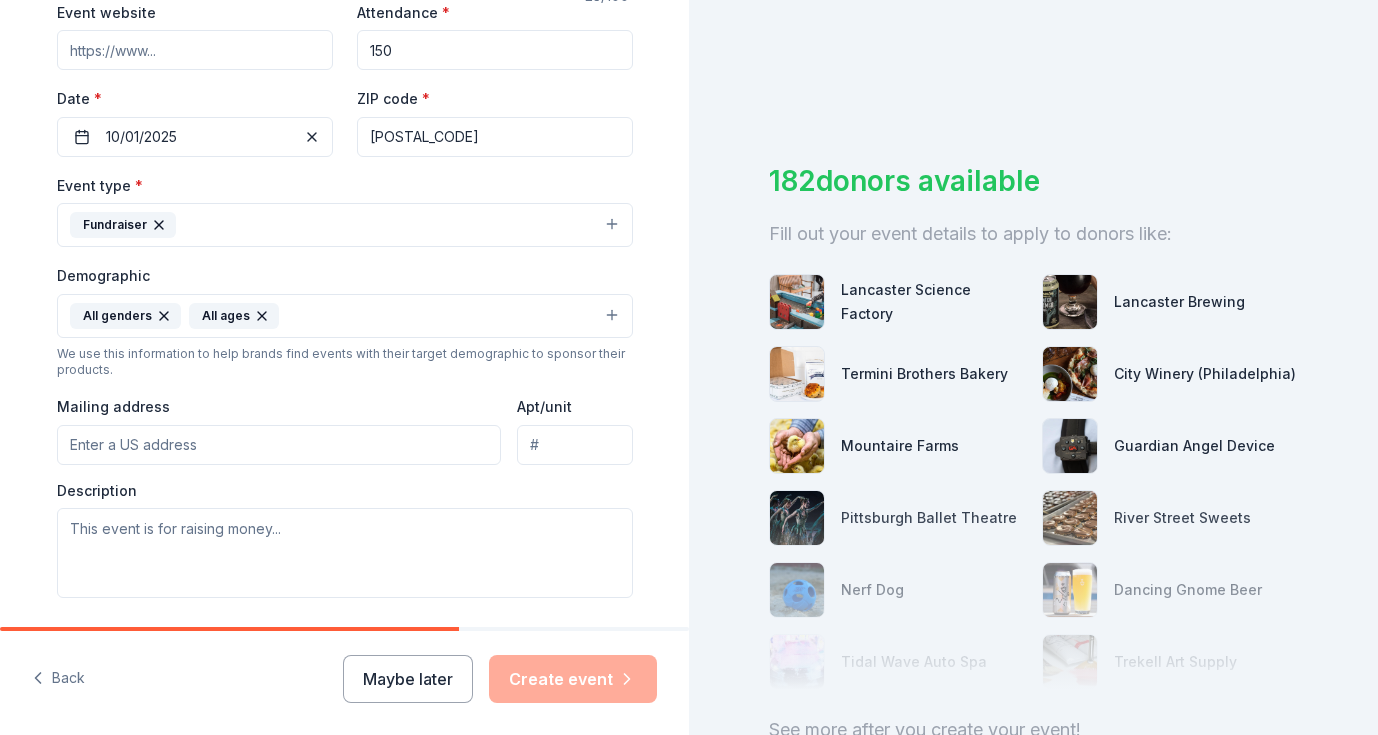 scroll, scrollTop: 444, scrollLeft: 0, axis: vertical 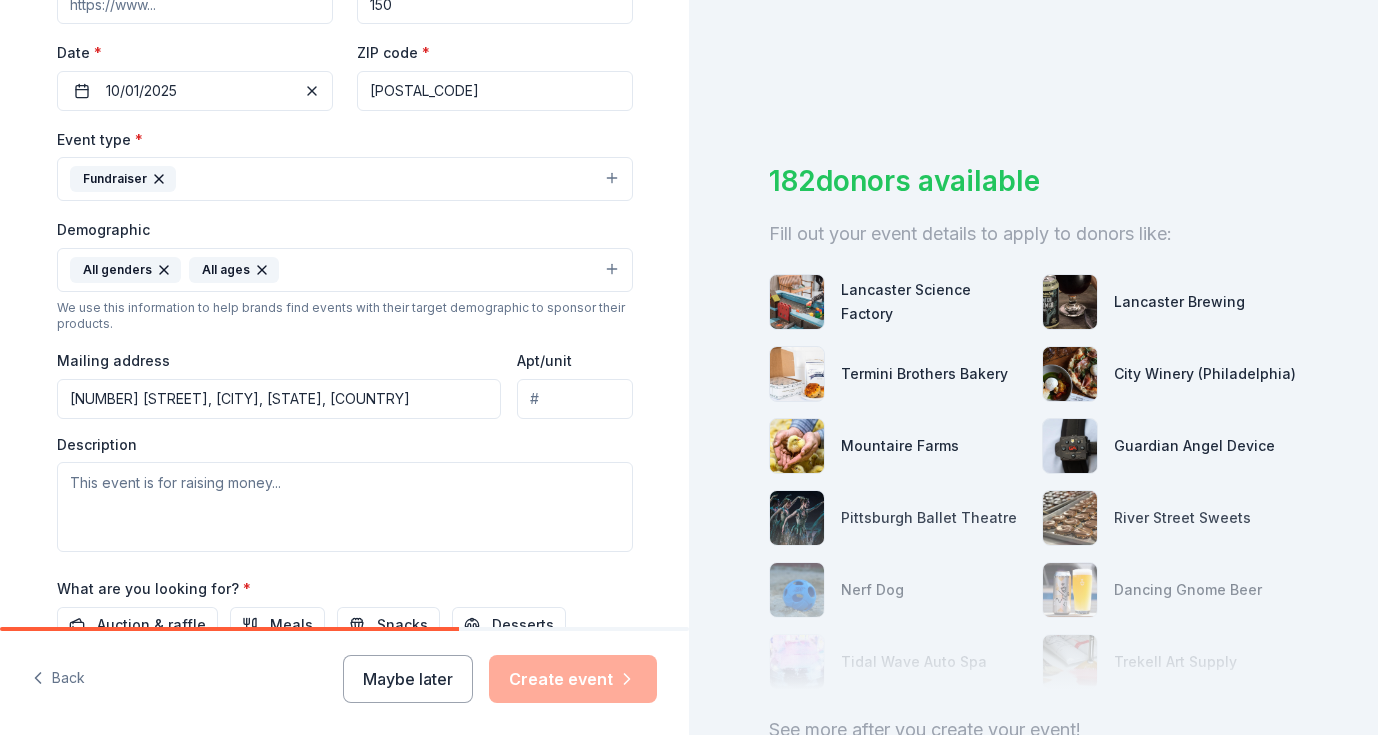 type on "550 Madison Avenue, Scranton, PA, 18510" 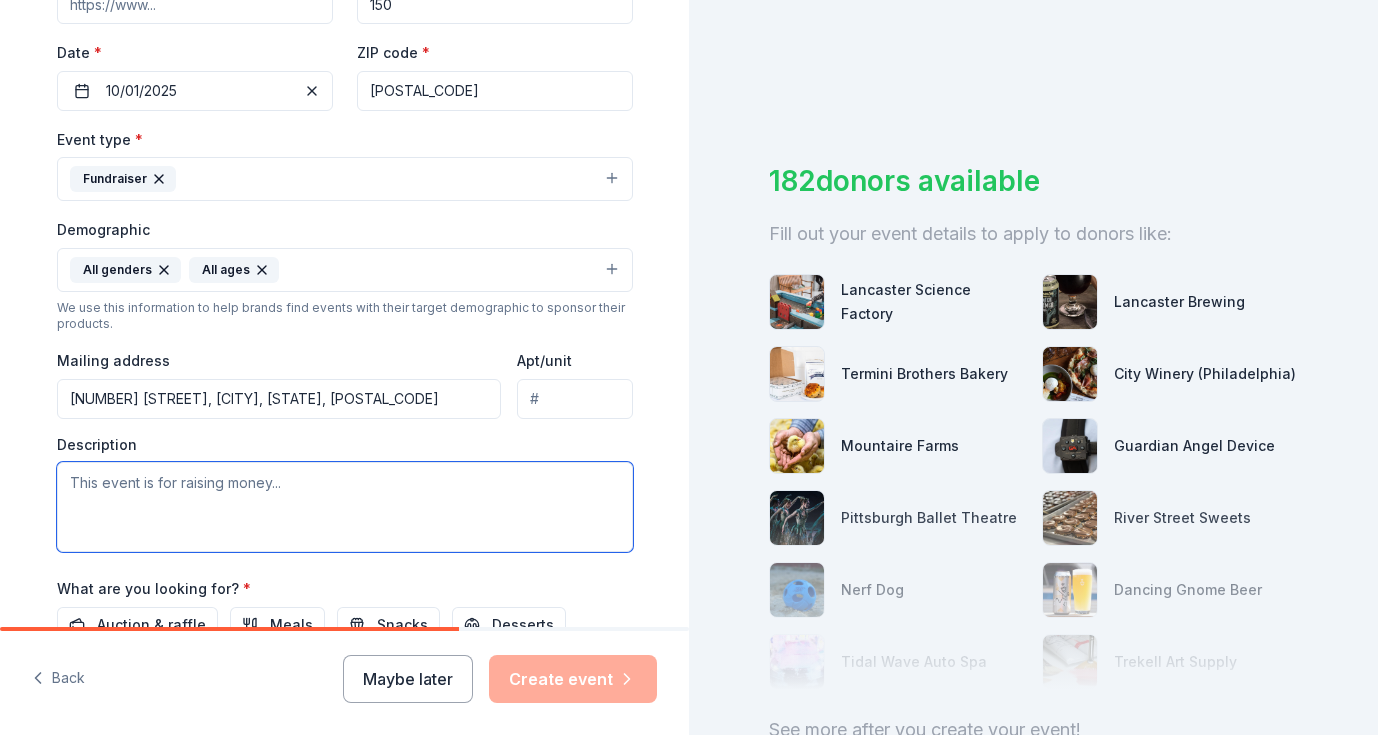 click at bounding box center (345, 507) 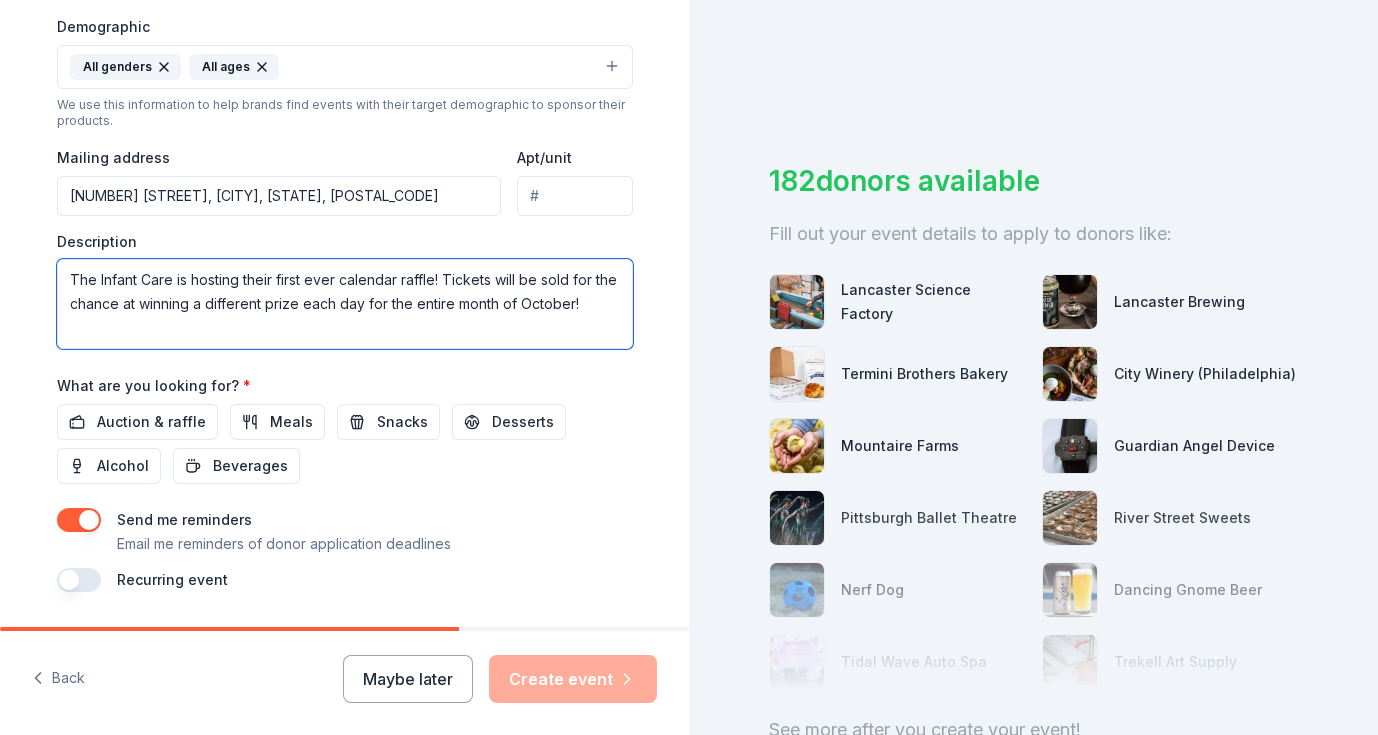 scroll, scrollTop: 658, scrollLeft: 0, axis: vertical 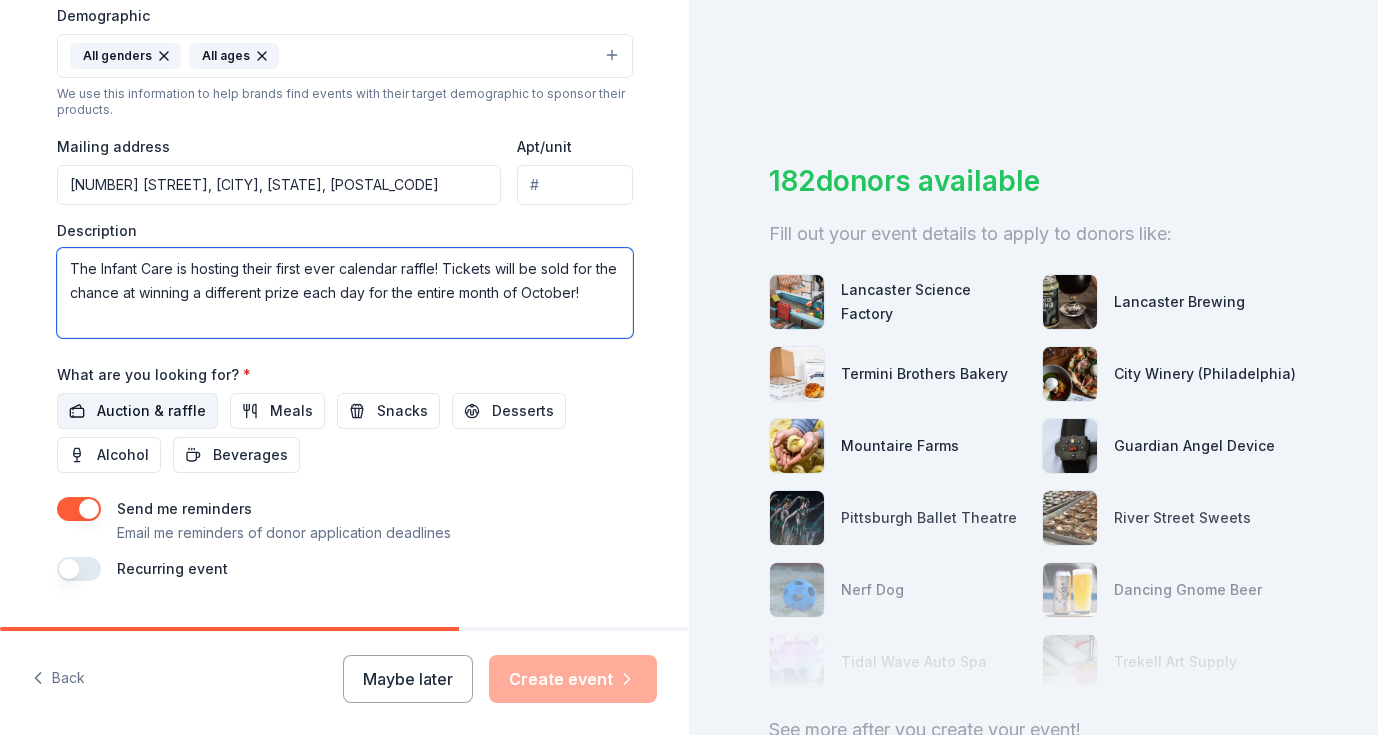 type on "The Infant Care is hosting their first ever calendar raffle! Tickets will be sold for the chance at winning a different prize each day for the entire month of October!" 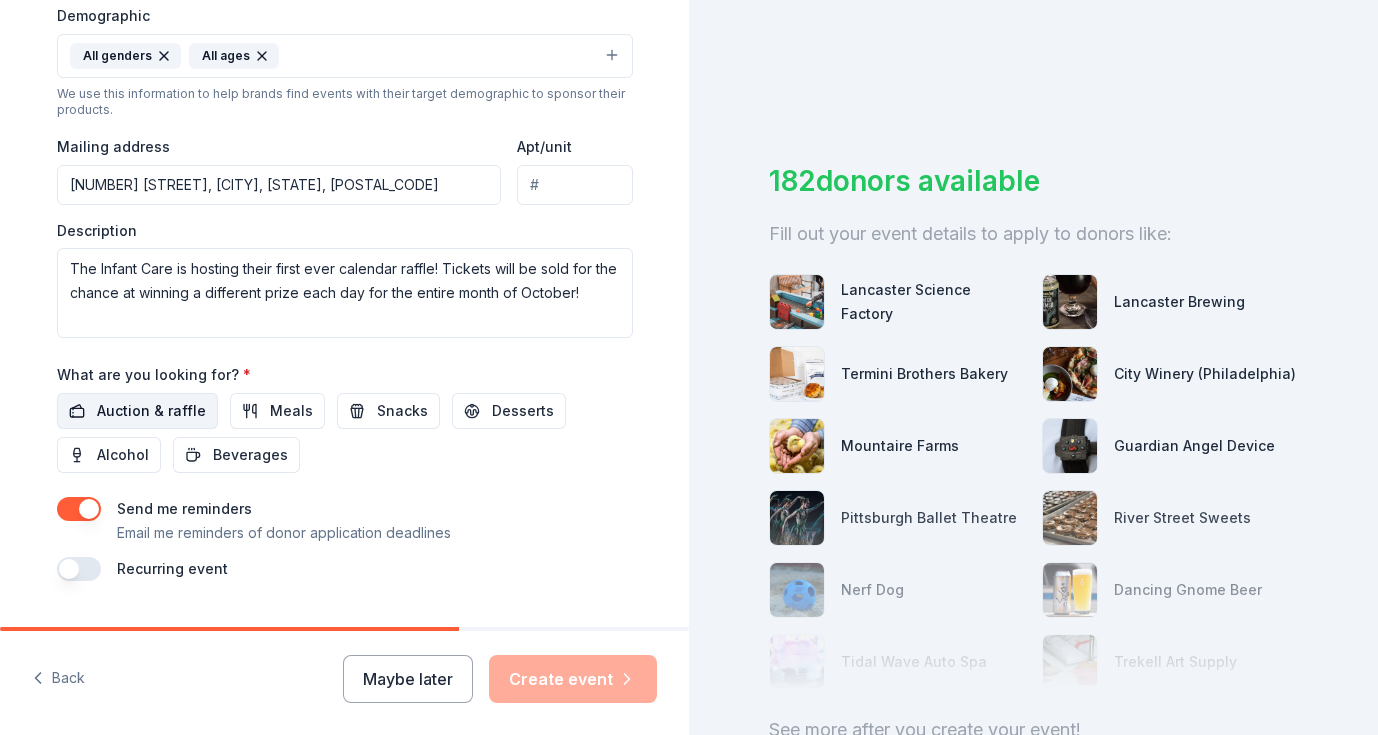 click on "Auction & raffle" at bounding box center (151, 411) 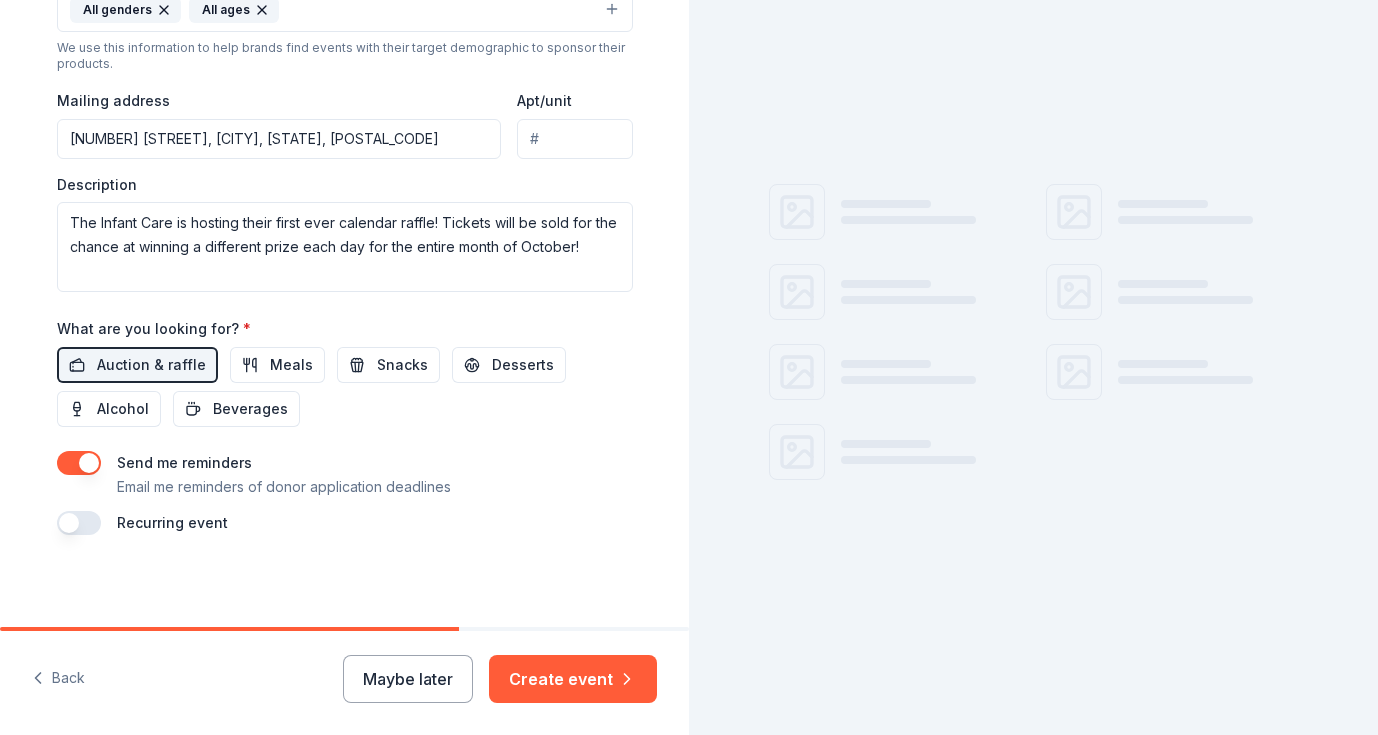 scroll, scrollTop: 703, scrollLeft: 0, axis: vertical 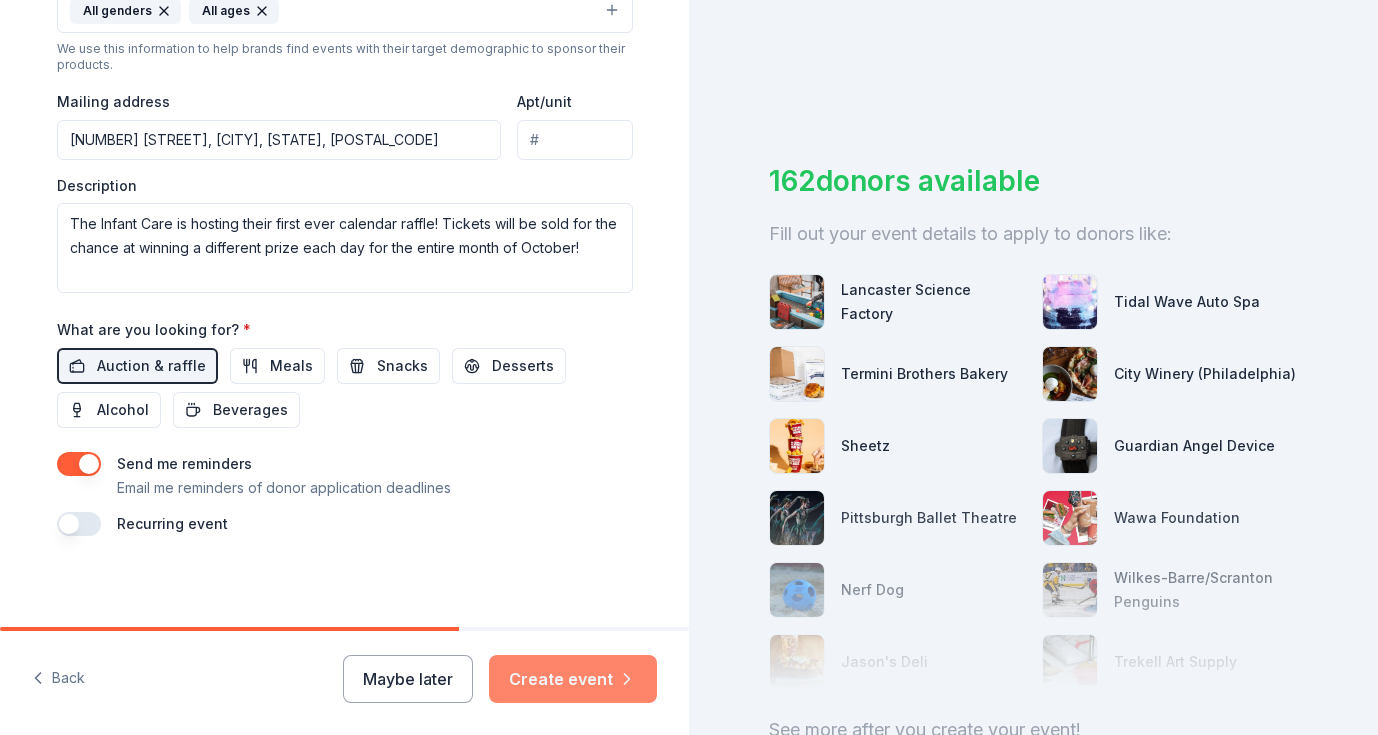 click on "Create event" at bounding box center [573, 679] 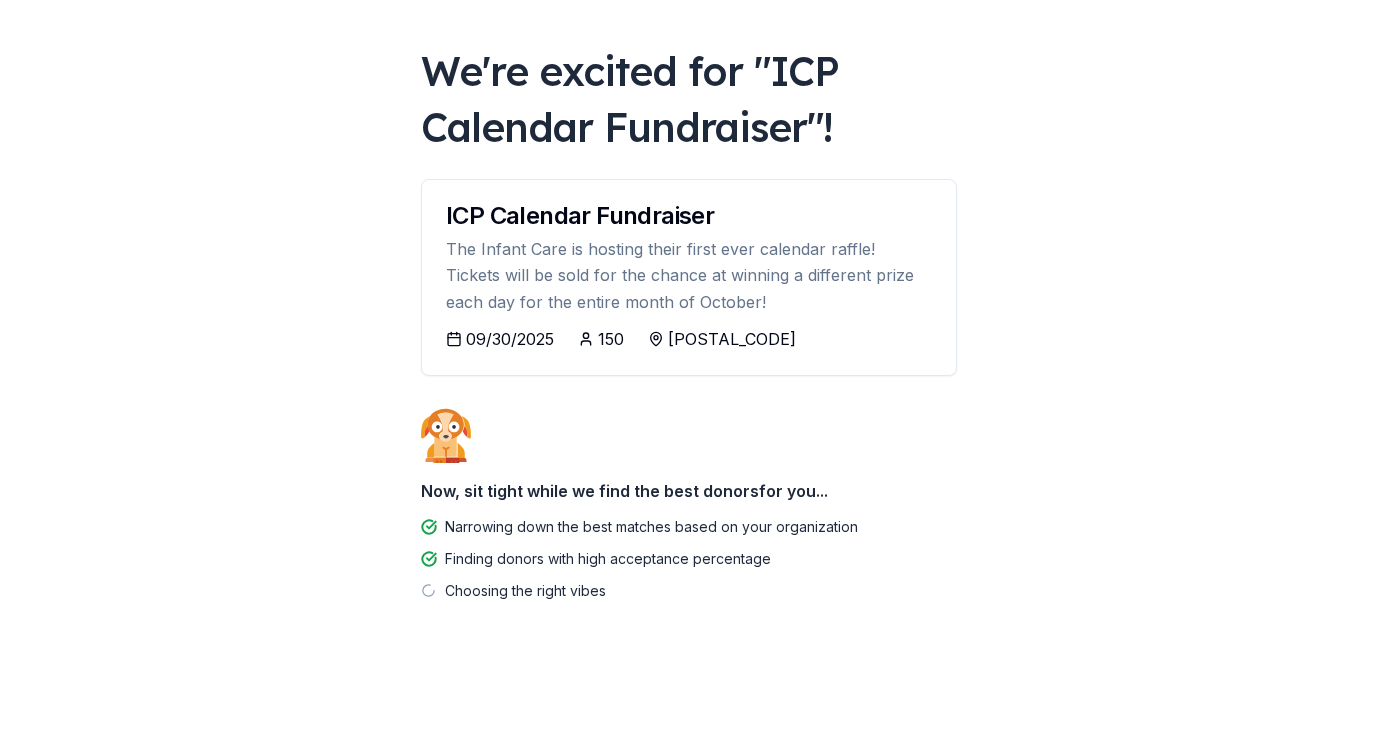scroll, scrollTop: 82, scrollLeft: 0, axis: vertical 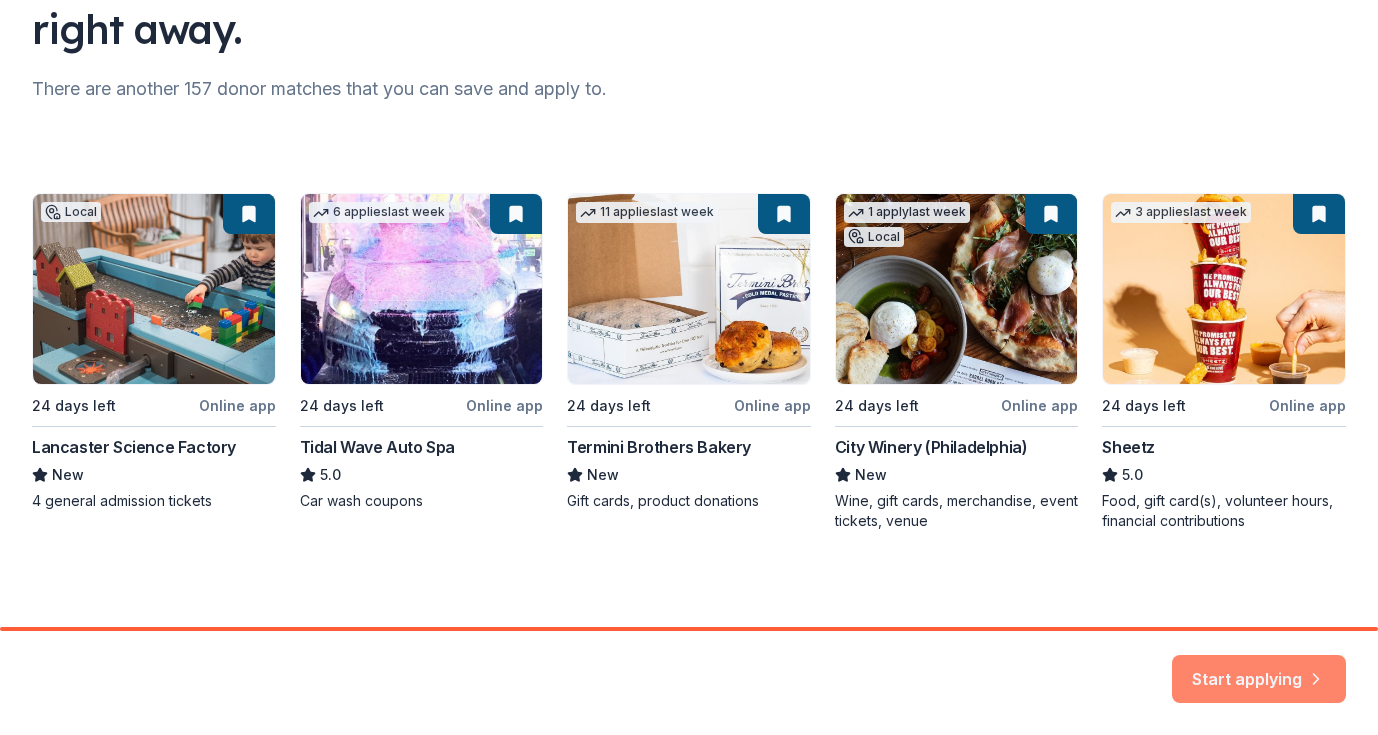 click on "Start applying" at bounding box center [1259, 667] 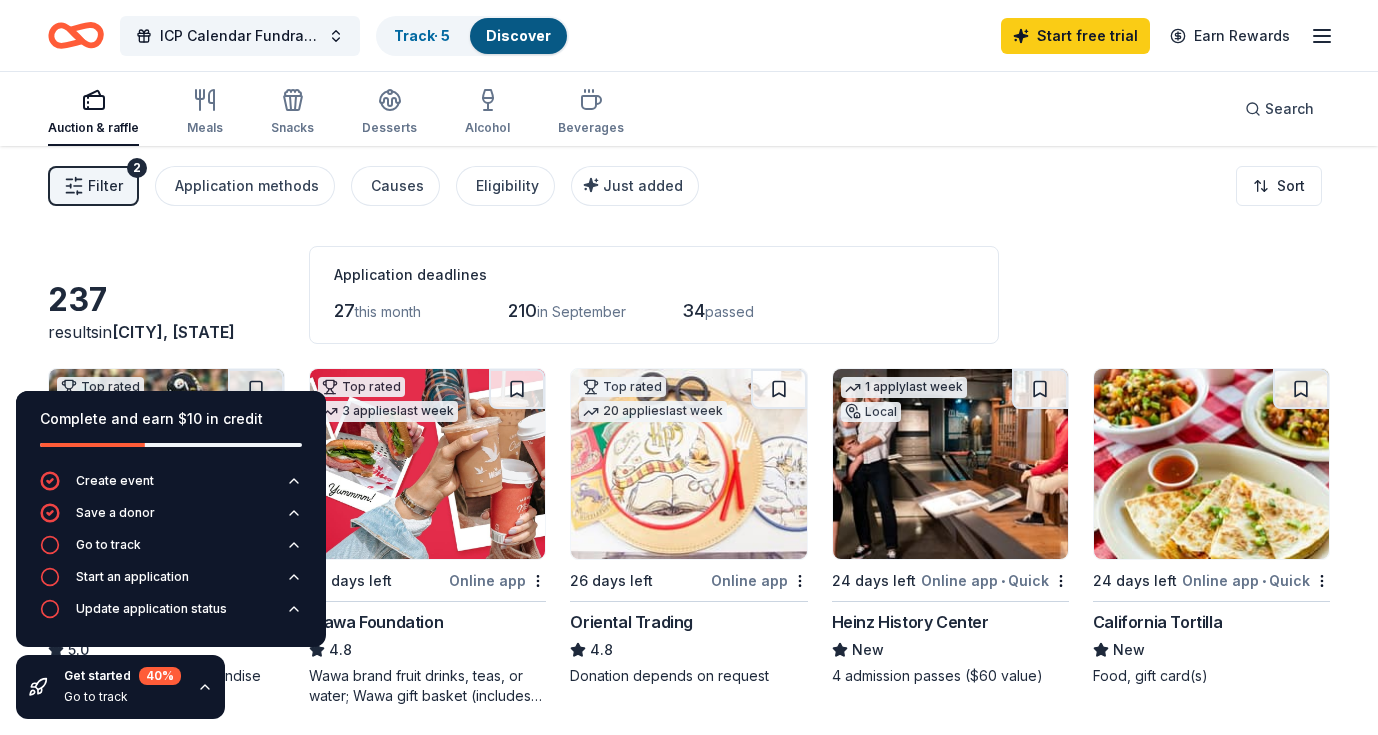 click on "Auction & raffle Meals Snacks Desserts Alcohol Beverages Search" at bounding box center (689, 109) 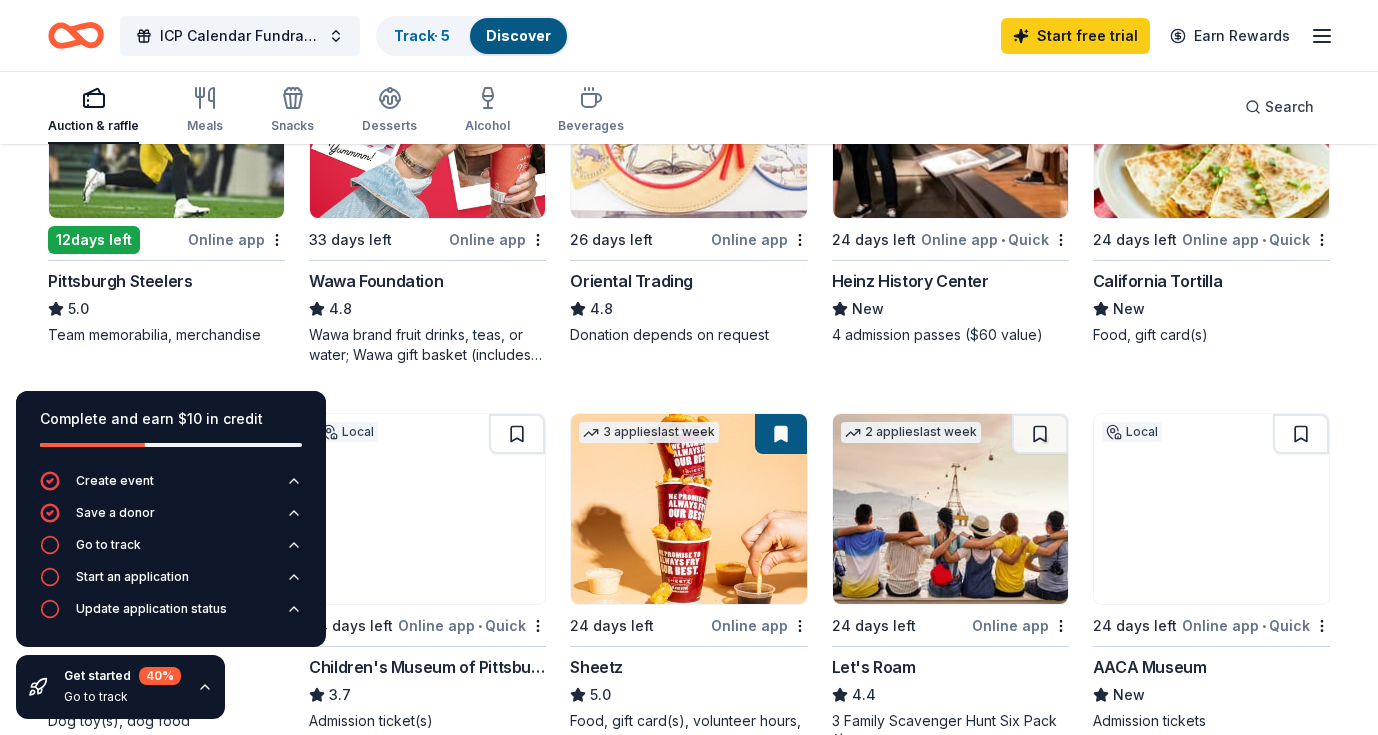 scroll, scrollTop: 344, scrollLeft: 0, axis: vertical 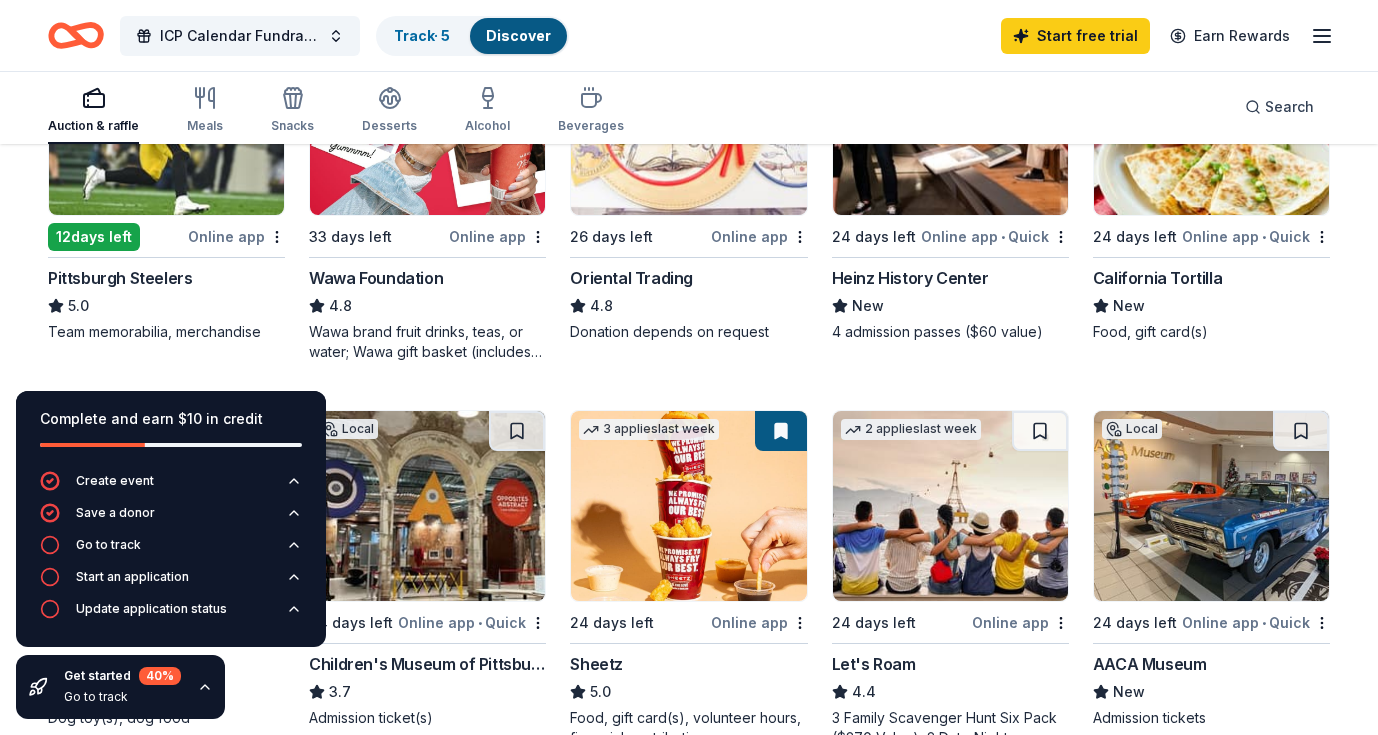 click on "Complete and earn $10 in credit" at bounding box center [171, 419] 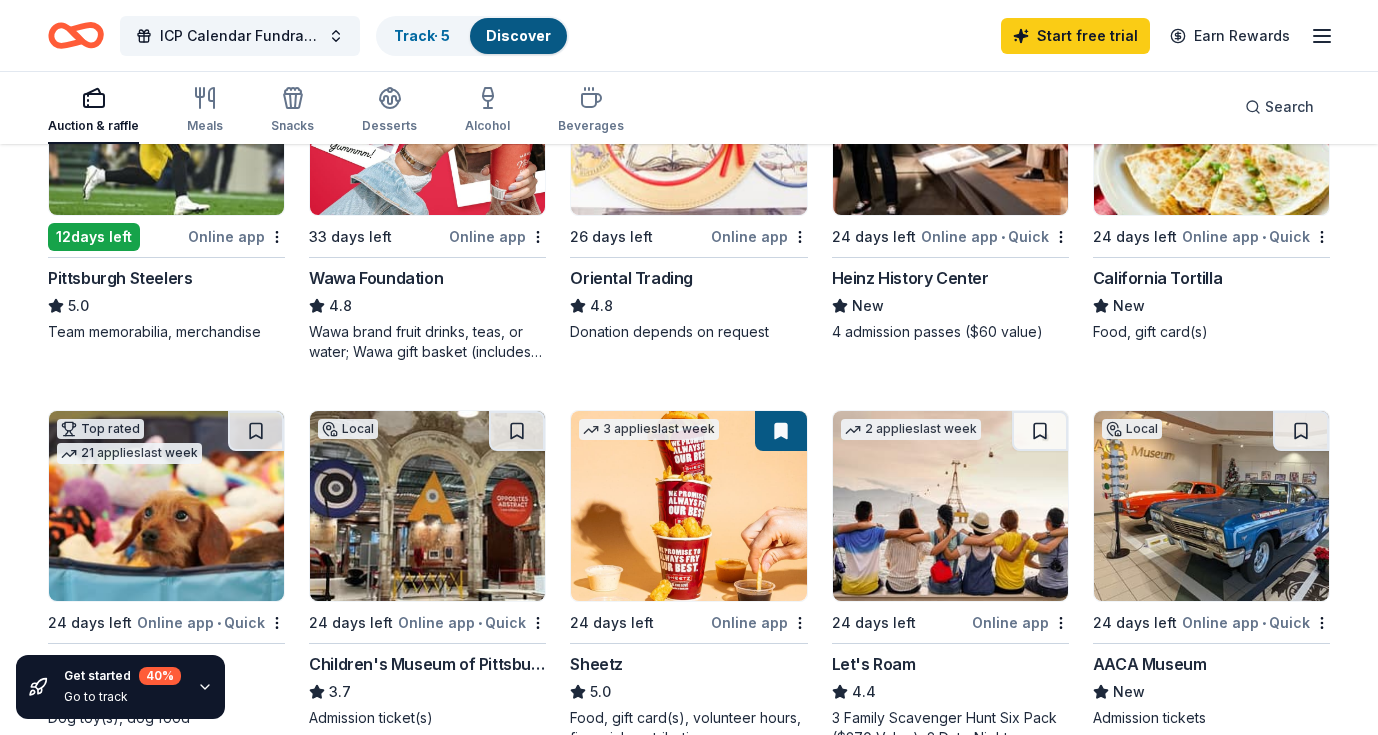 click on "Online app" at bounding box center [759, 236] 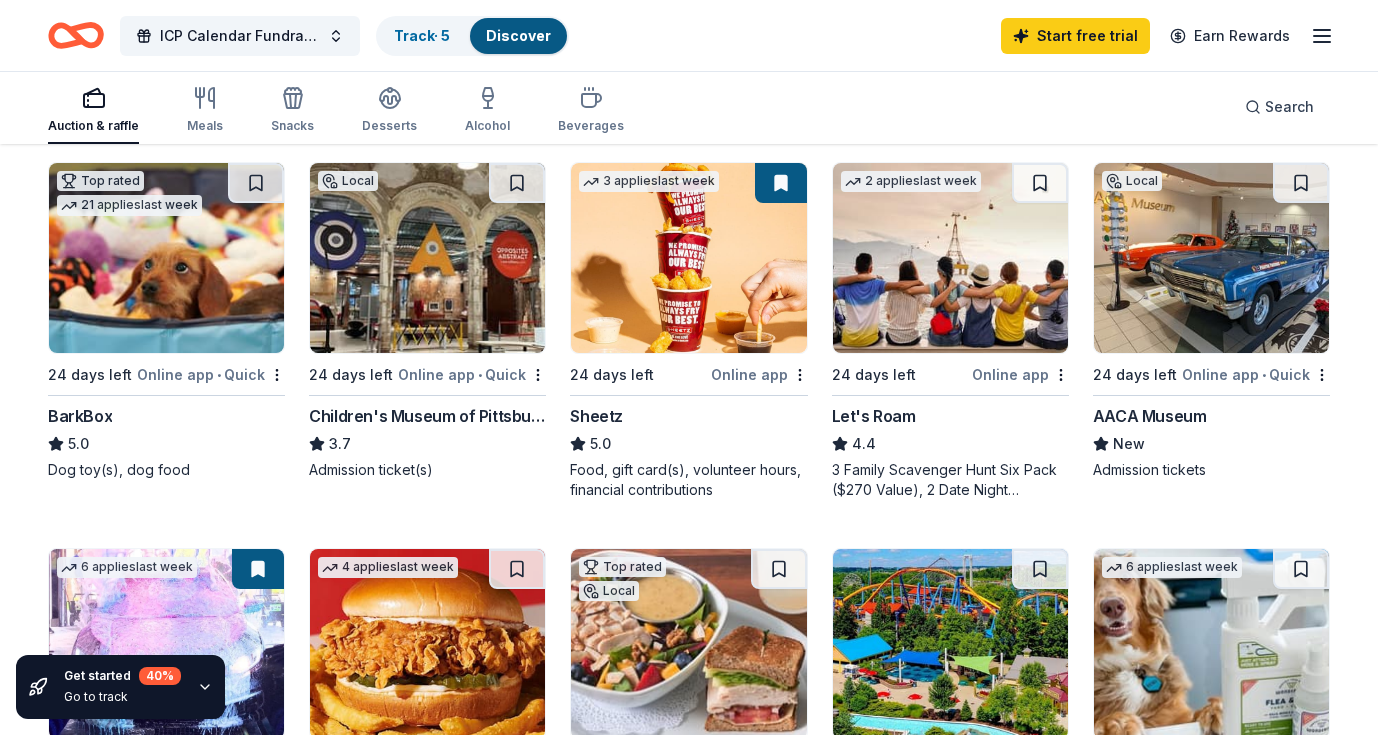 scroll, scrollTop: 594, scrollLeft: 0, axis: vertical 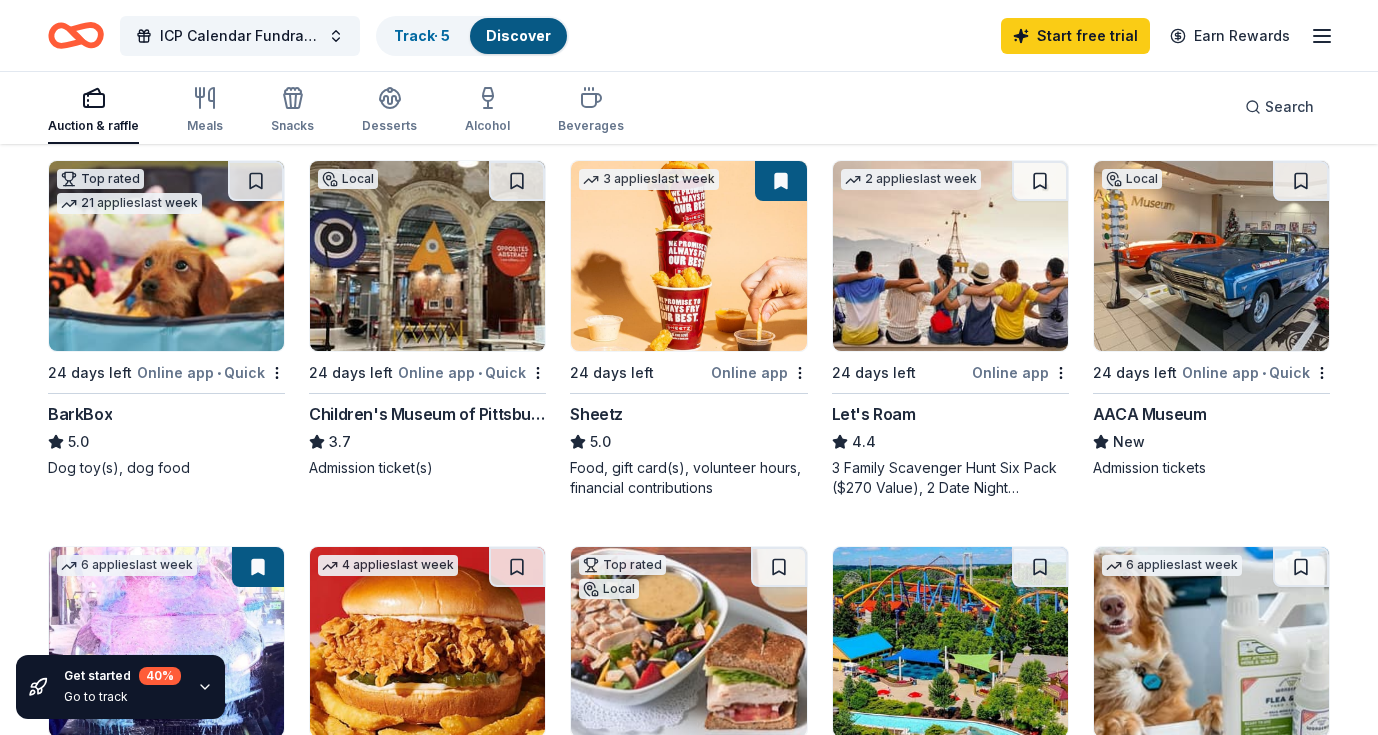click at bounding box center [166, 256] 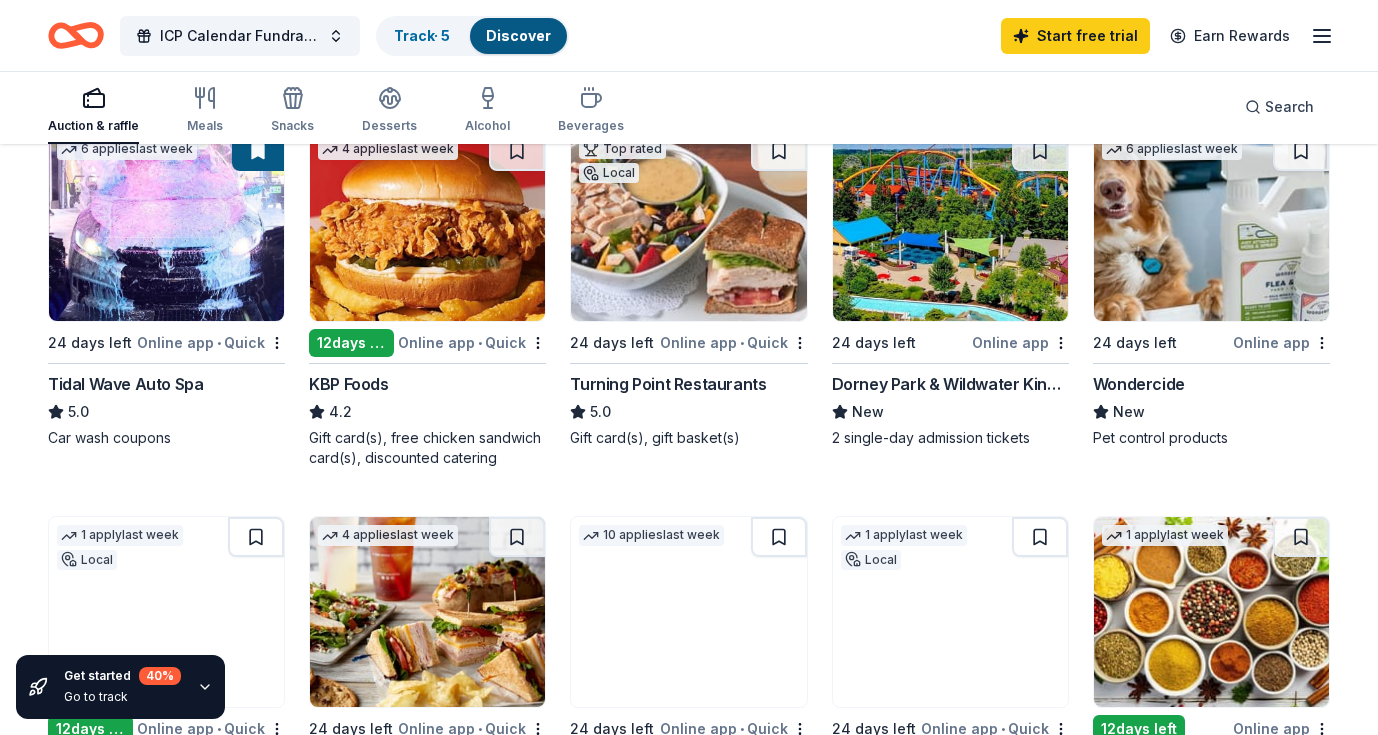 scroll, scrollTop: 1011, scrollLeft: 0, axis: vertical 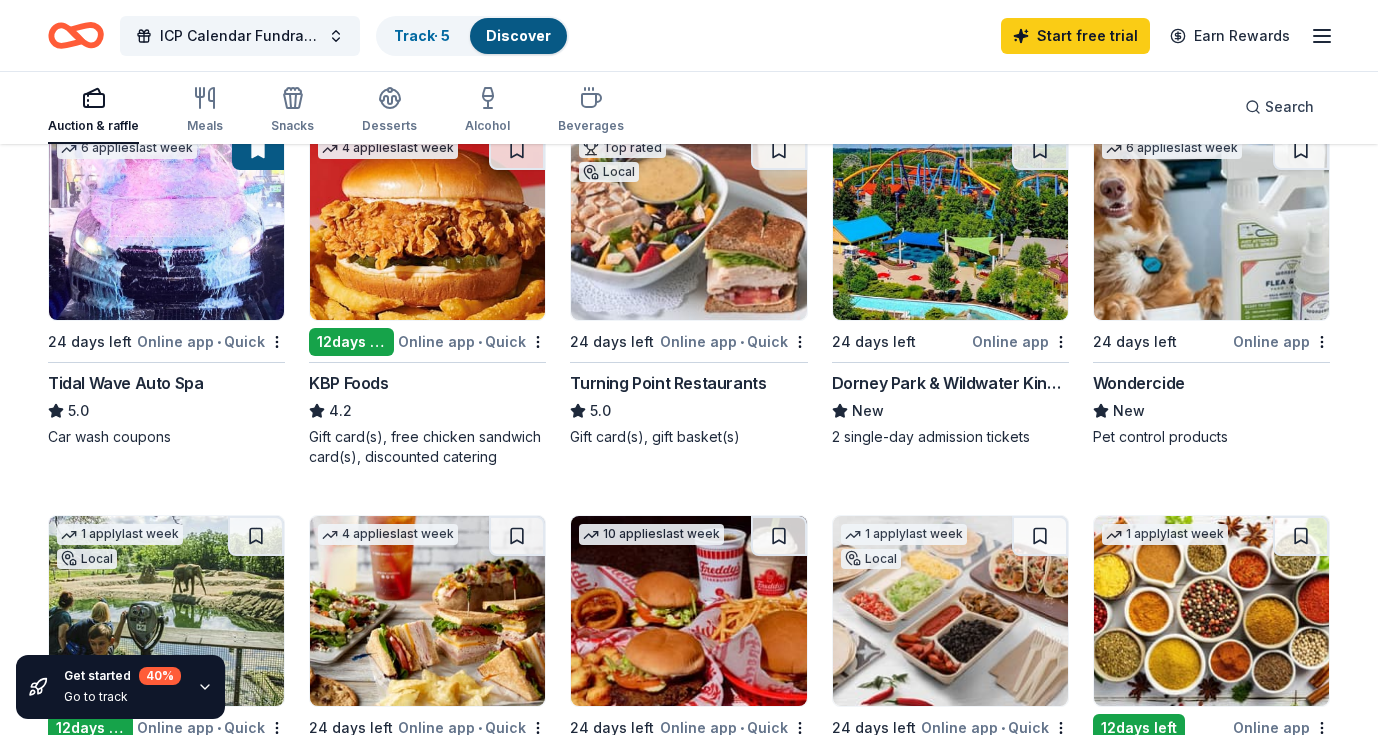 click on "Online app" at bounding box center (1020, 341) 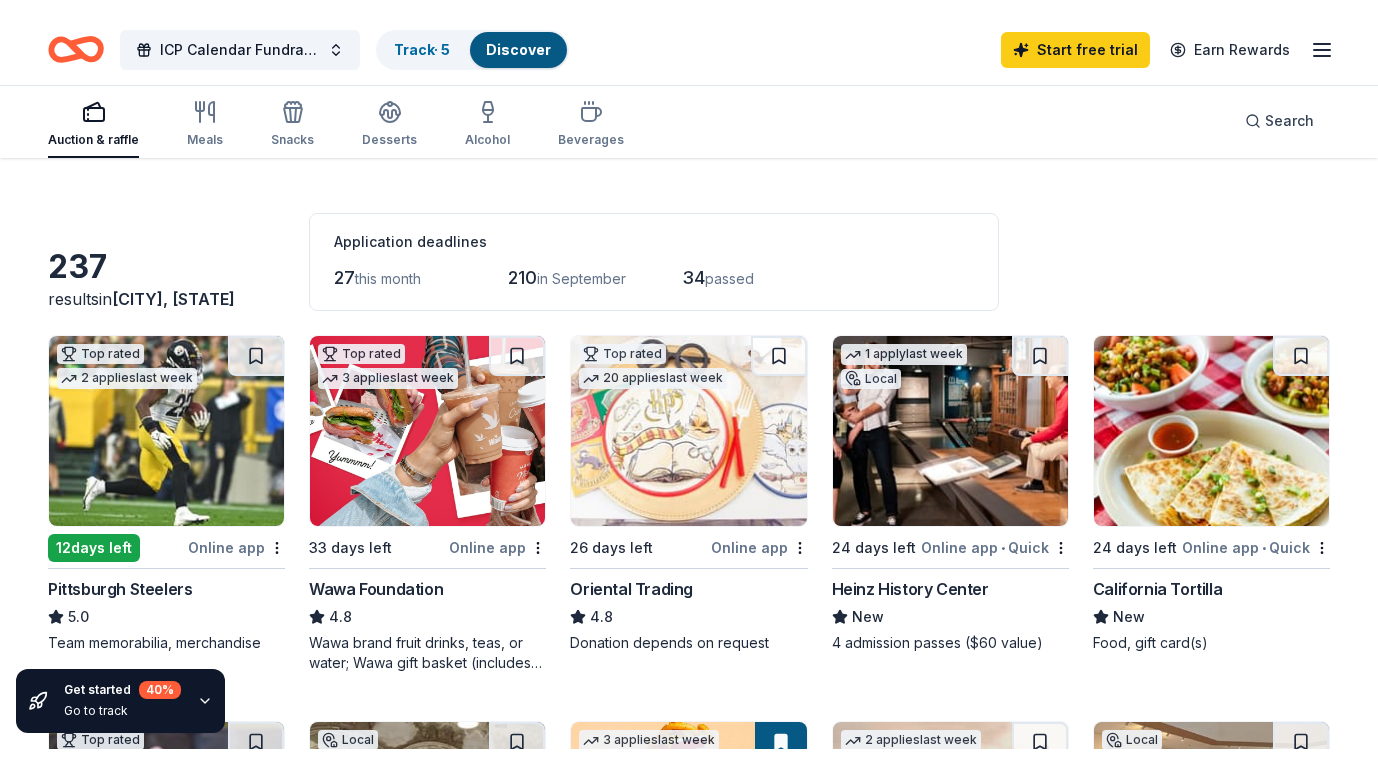 scroll, scrollTop: 49, scrollLeft: 0, axis: vertical 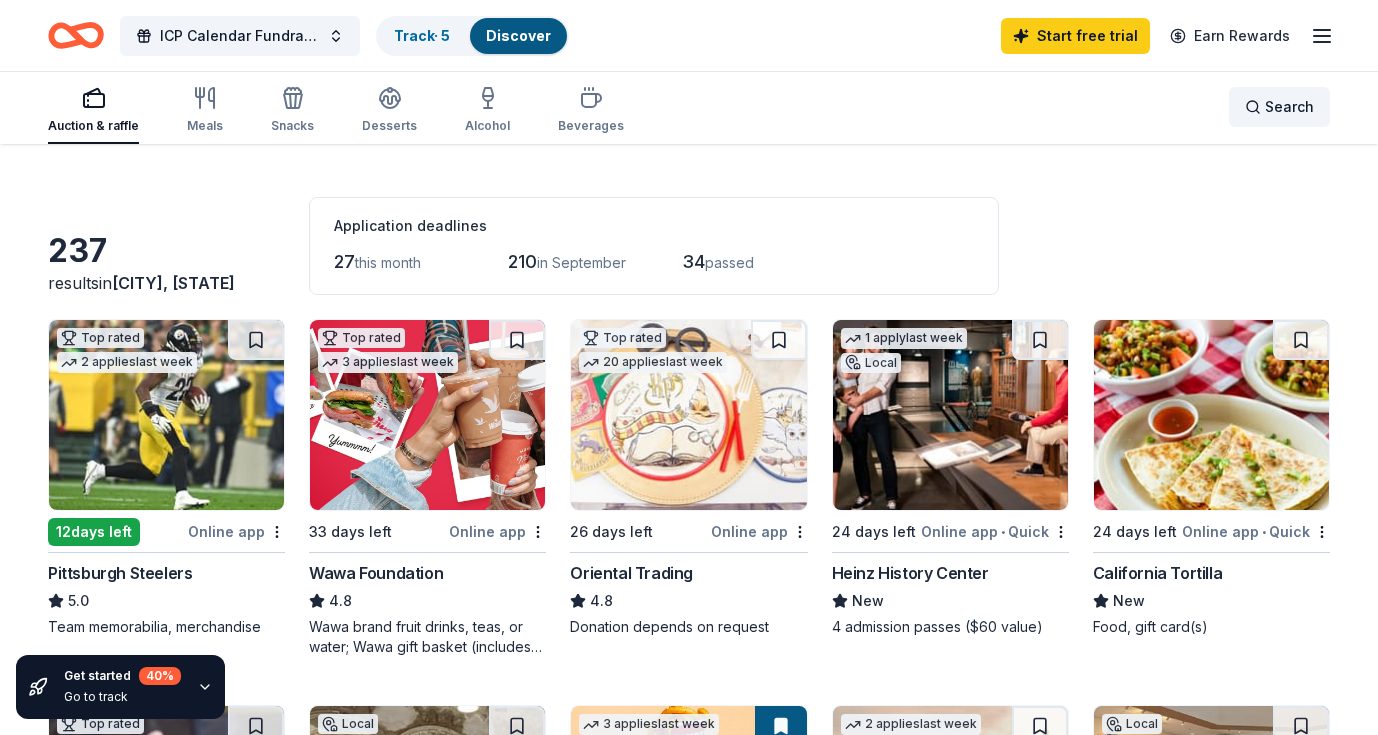 click on "Search" at bounding box center (1289, 107) 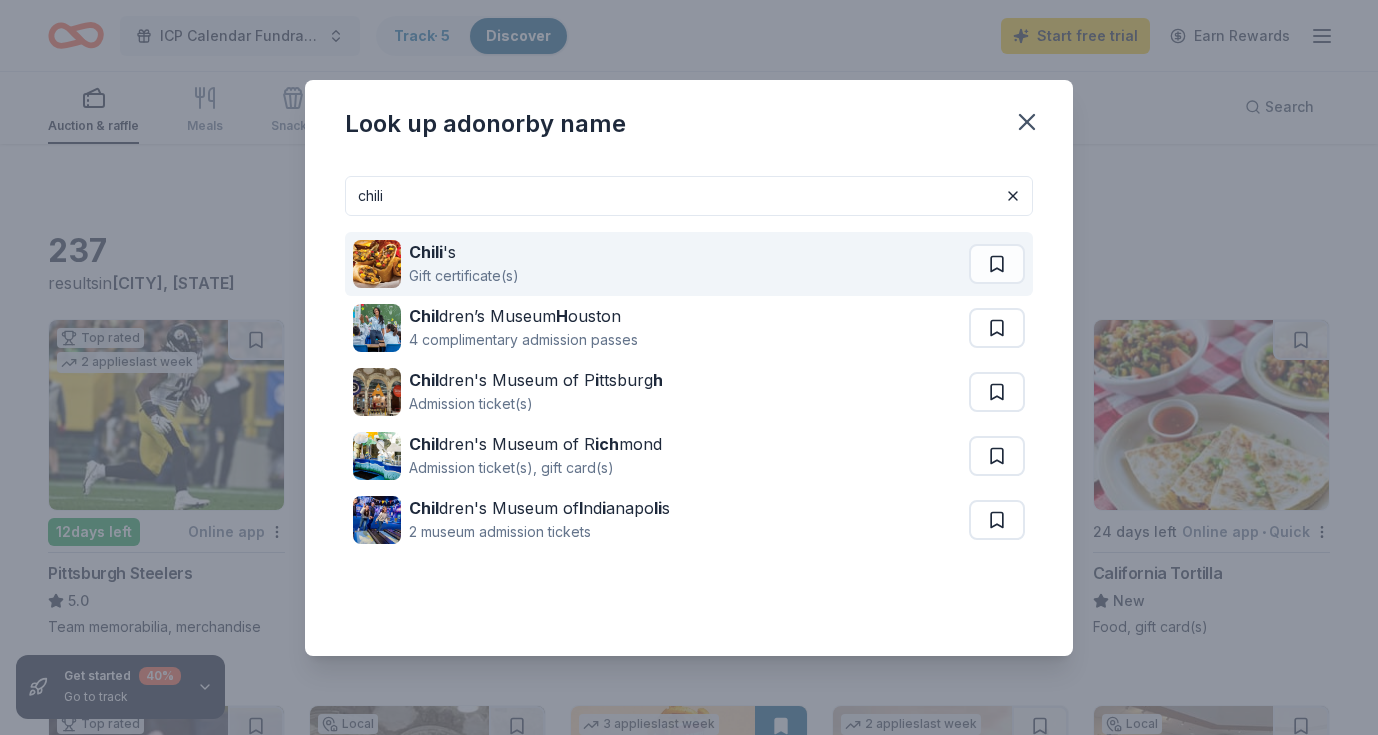 type on "chili" 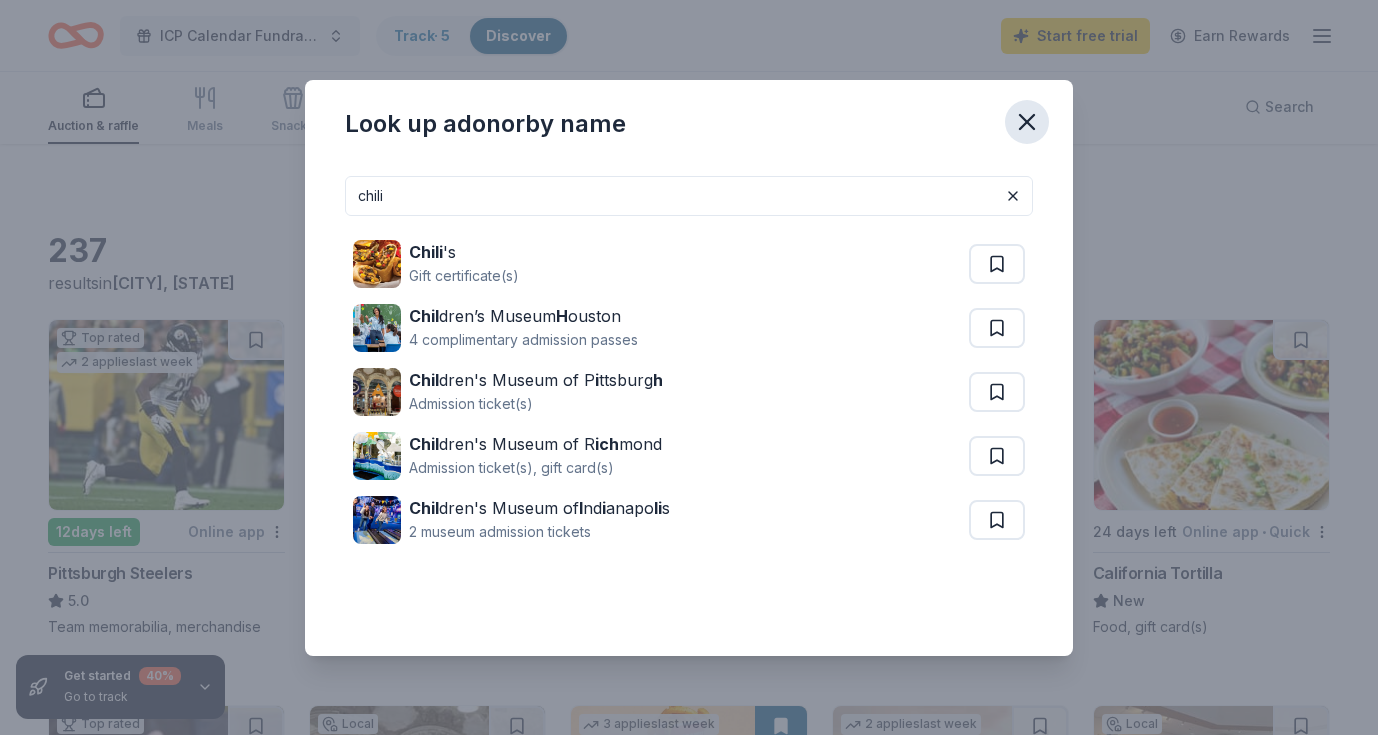 click 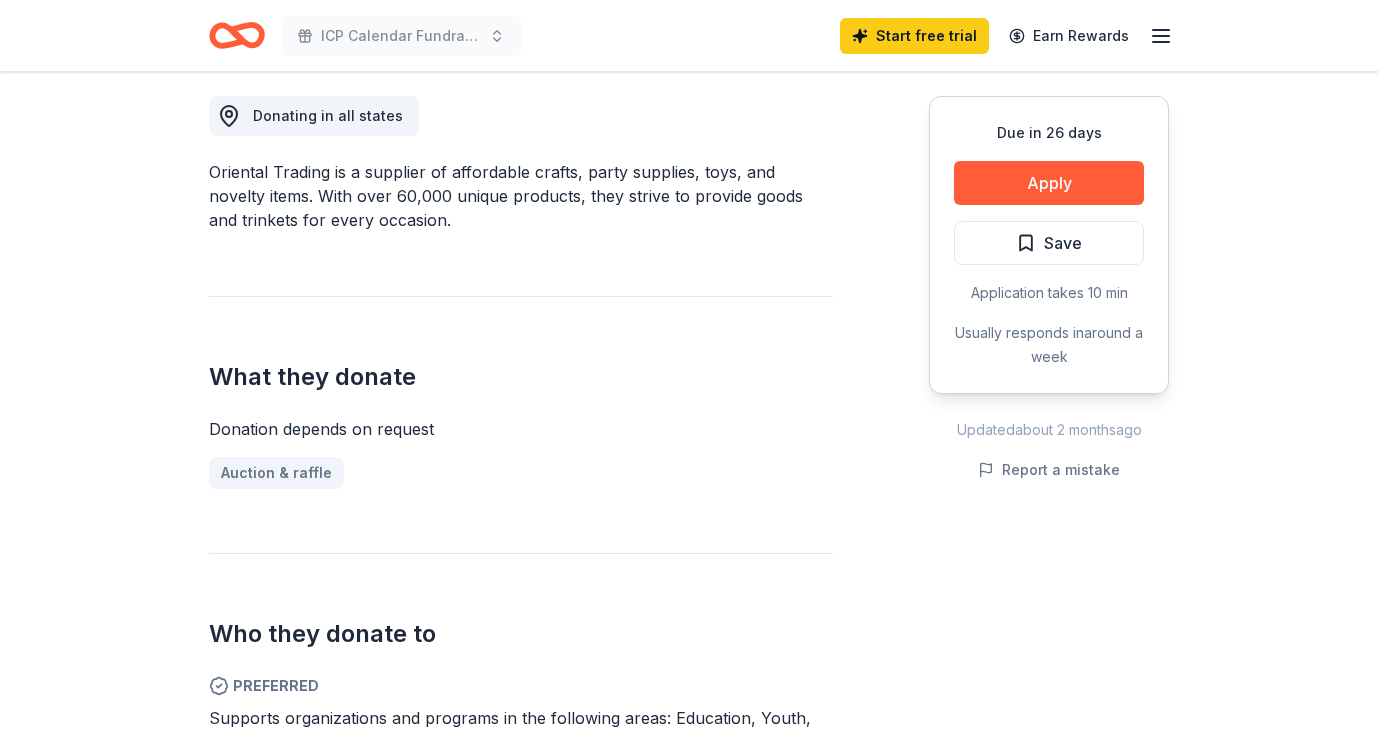 scroll, scrollTop: 575, scrollLeft: 0, axis: vertical 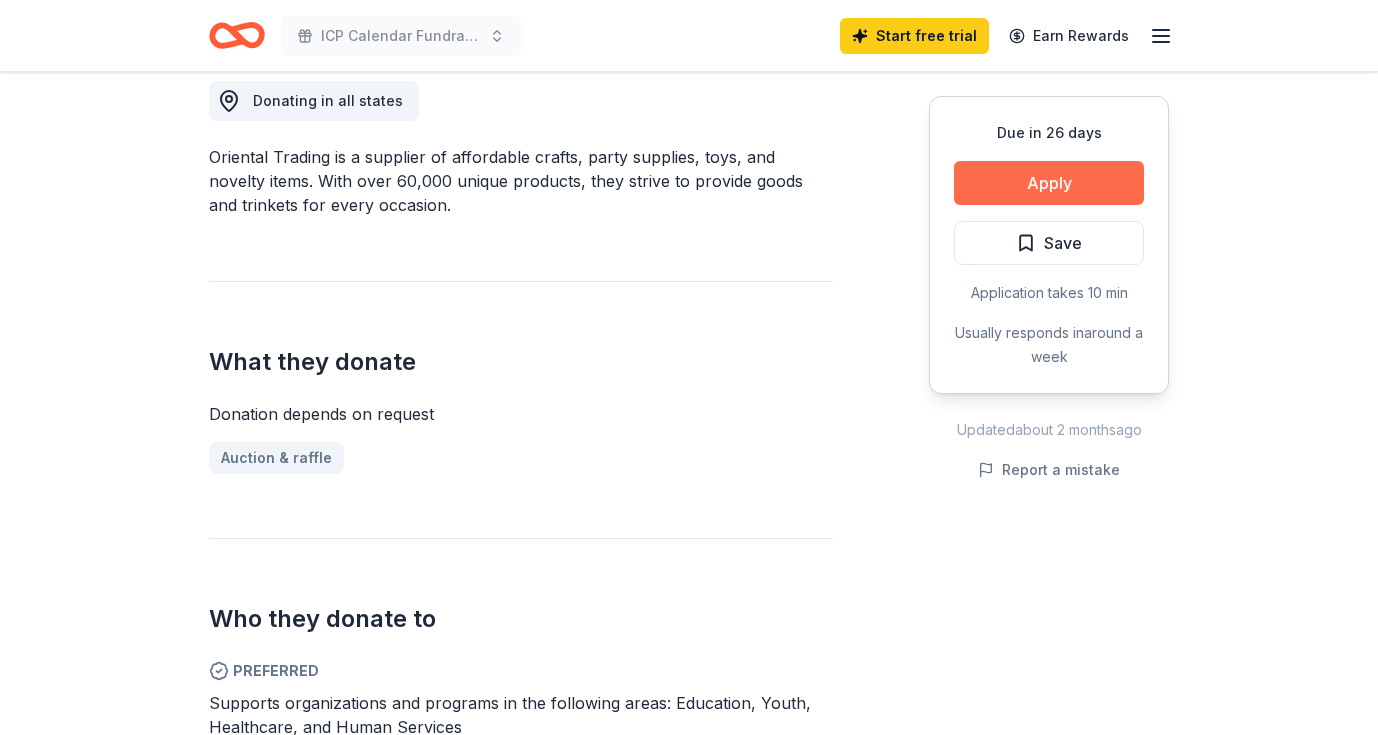 click on "Apply" at bounding box center (1049, 183) 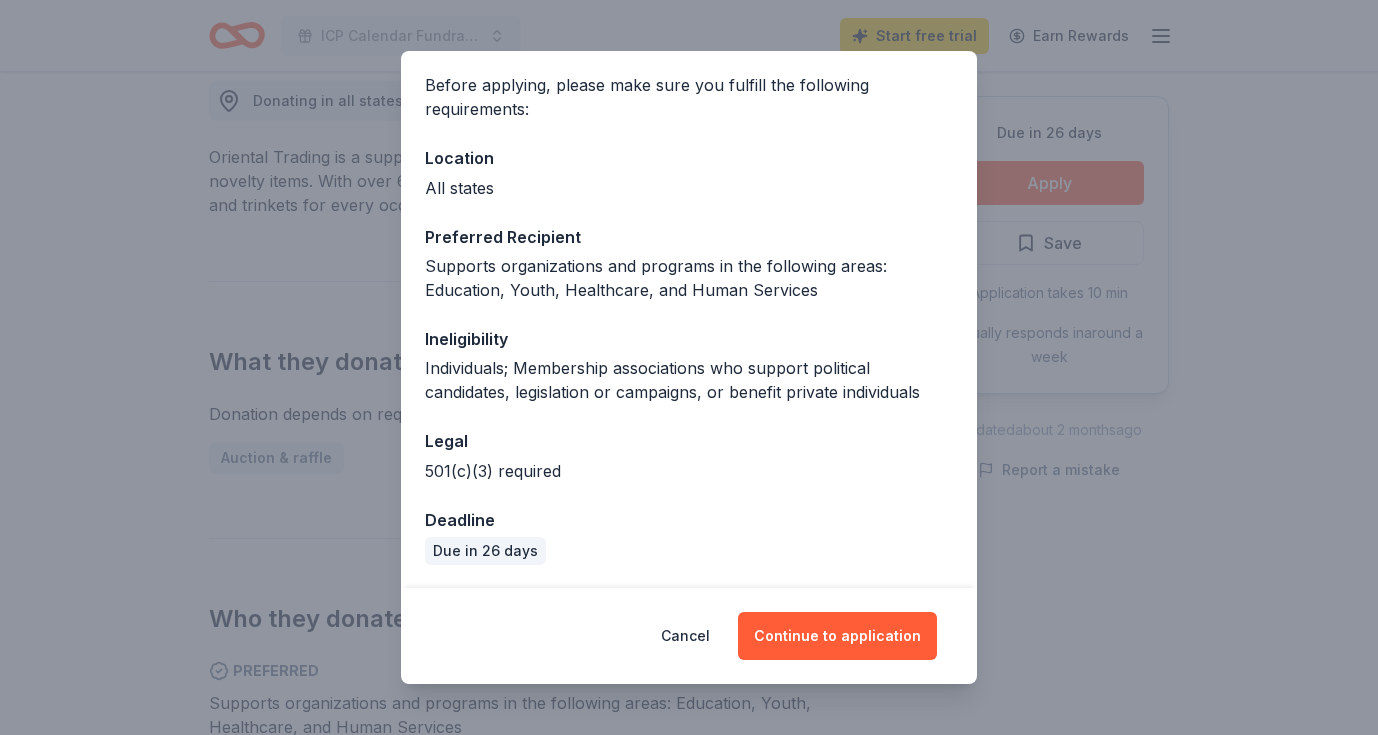 scroll, scrollTop: 146, scrollLeft: 0, axis: vertical 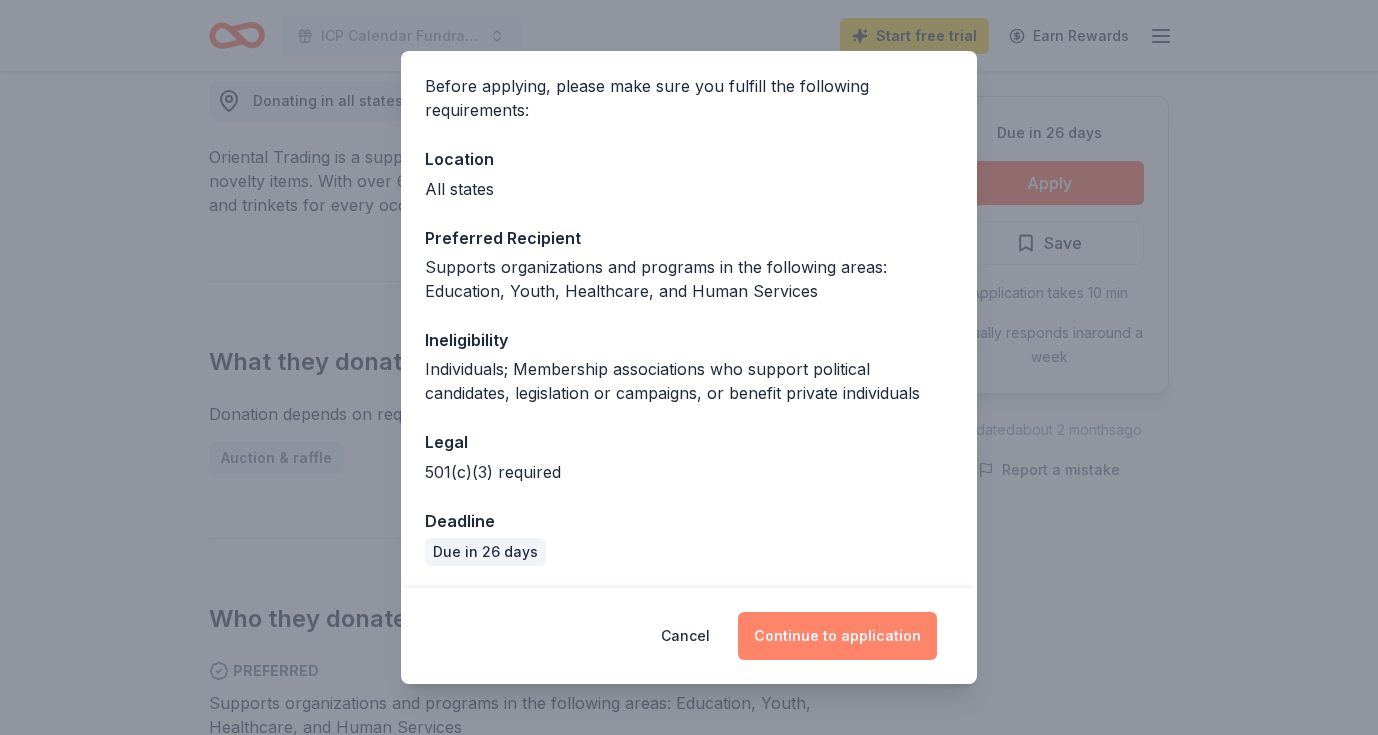 click on "Continue to application" at bounding box center (837, 636) 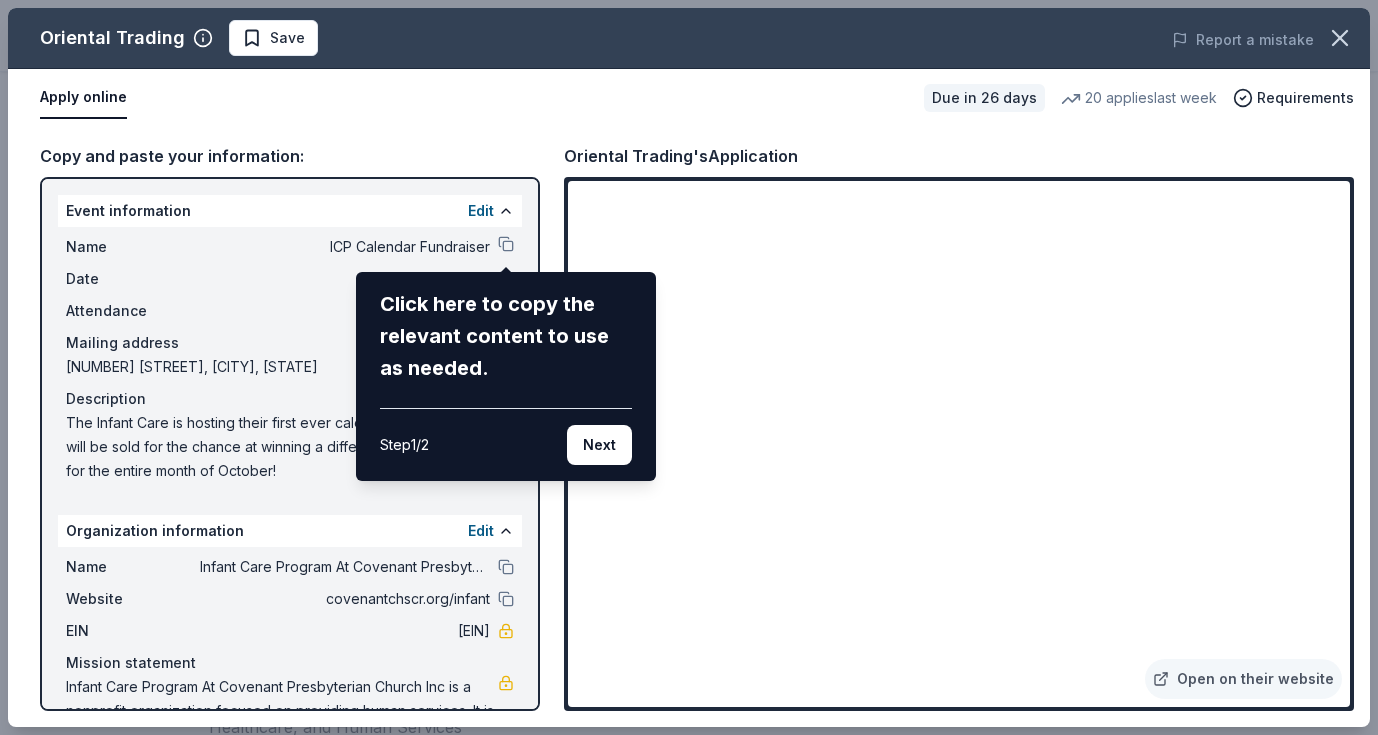 click on "Oriental Trading Save Report a mistake Apply online Due in 26 days 20   applies  last week Requirements Copy and paste your information: Event information Edit Name ICP Calendar Fundraiser Click here to copy the relevant content to use as needed. Step  1 / 2 Next Date 10/01/25 Attendance 150 Mailing address 550 Madison Avenue, Scranton, PA 18510 Description The Infant Care is hosting their first ever calendar raffle! Tickets will be sold for the chance at winning a different prize each day for the entire month of October!  Organization information Edit Name Infant Care Program At Covenant Presbyterian Church Inc Website covenantchscr.org/infant EIN 23-3073719 Mission statement Infant Care Program At Covenant Presbyterian Church Inc is a nonprofit organization focused on providing human services. It is based in Scranton, PA. It received its nonprofit status in 2003. Oriental Trading's  Application Open on their website" at bounding box center [689, 367] 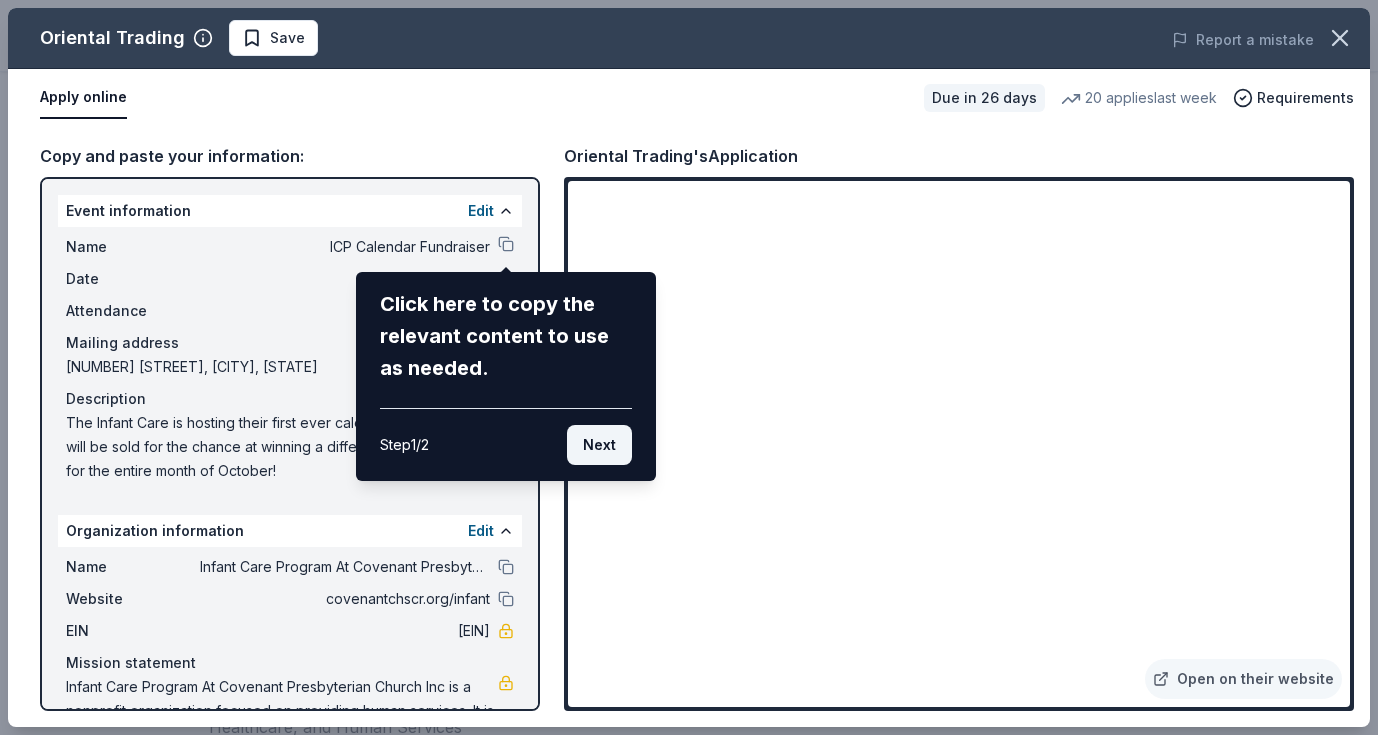 click on "Next" at bounding box center (599, 445) 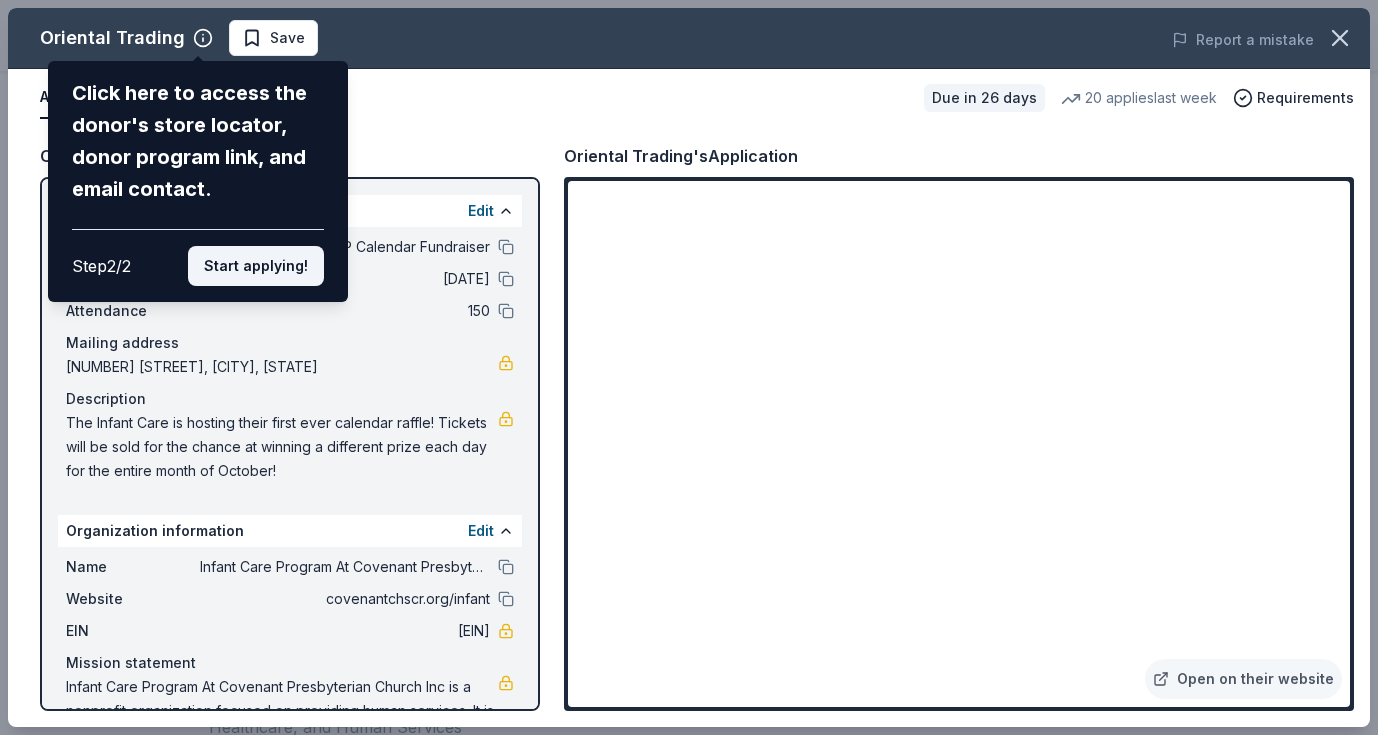 click on "Start applying!" at bounding box center (256, 266) 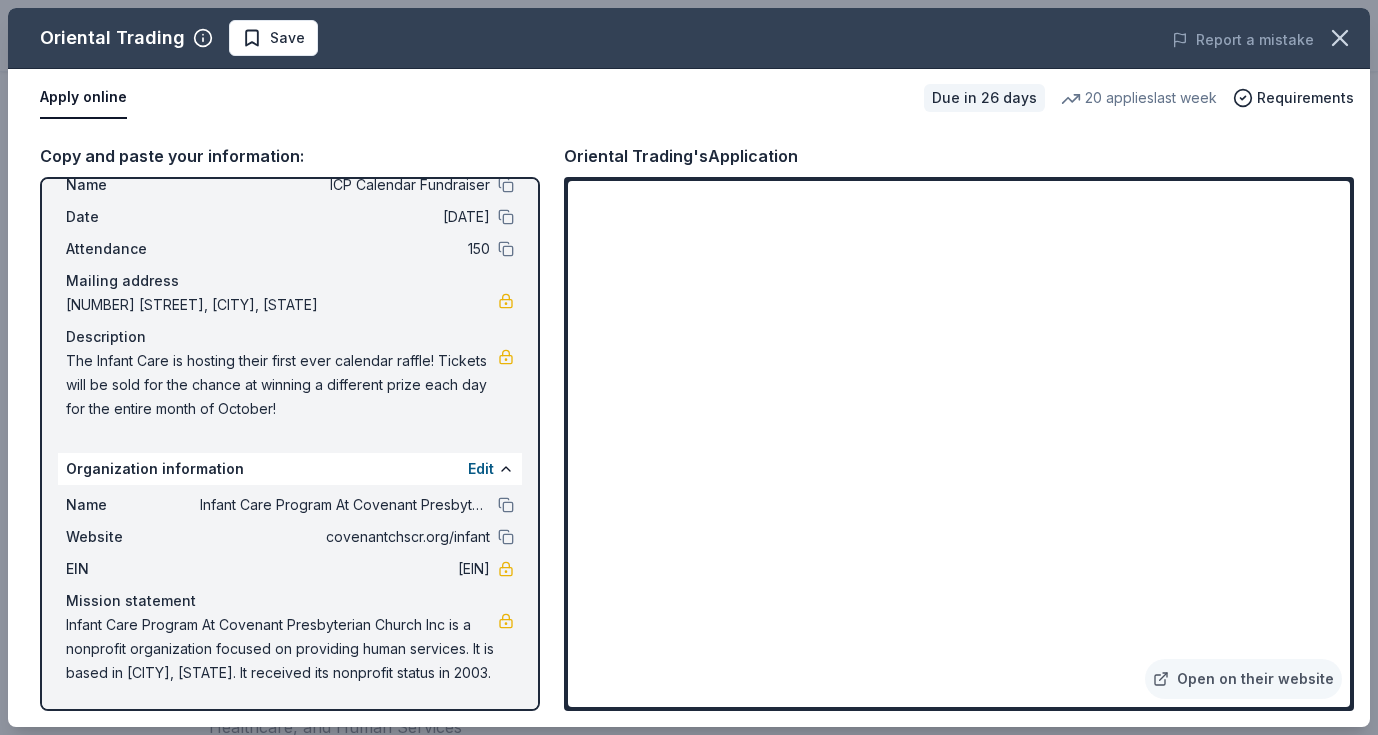 scroll, scrollTop: 62, scrollLeft: 0, axis: vertical 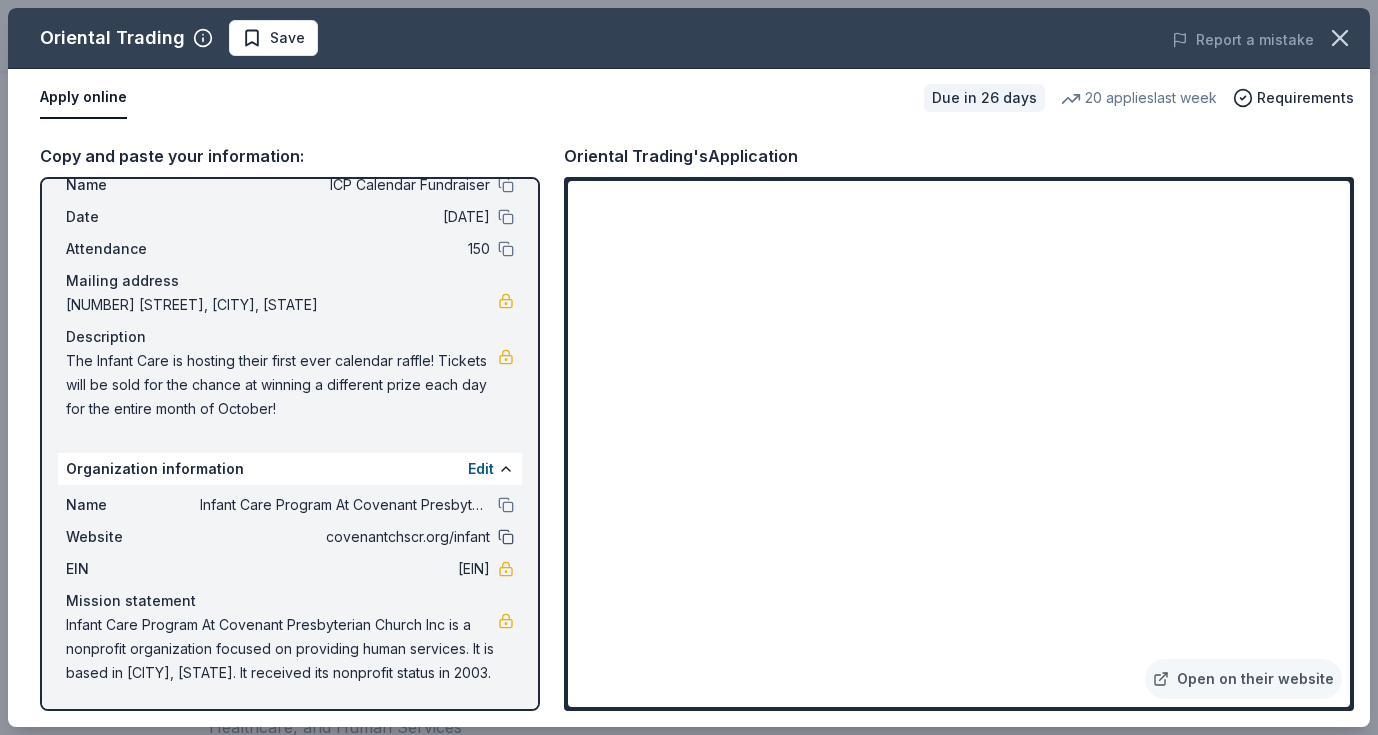 drag, startPoint x: 326, startPoint y: 541, endPoint x: 502, endPoint y: 531, distance: 176.28386 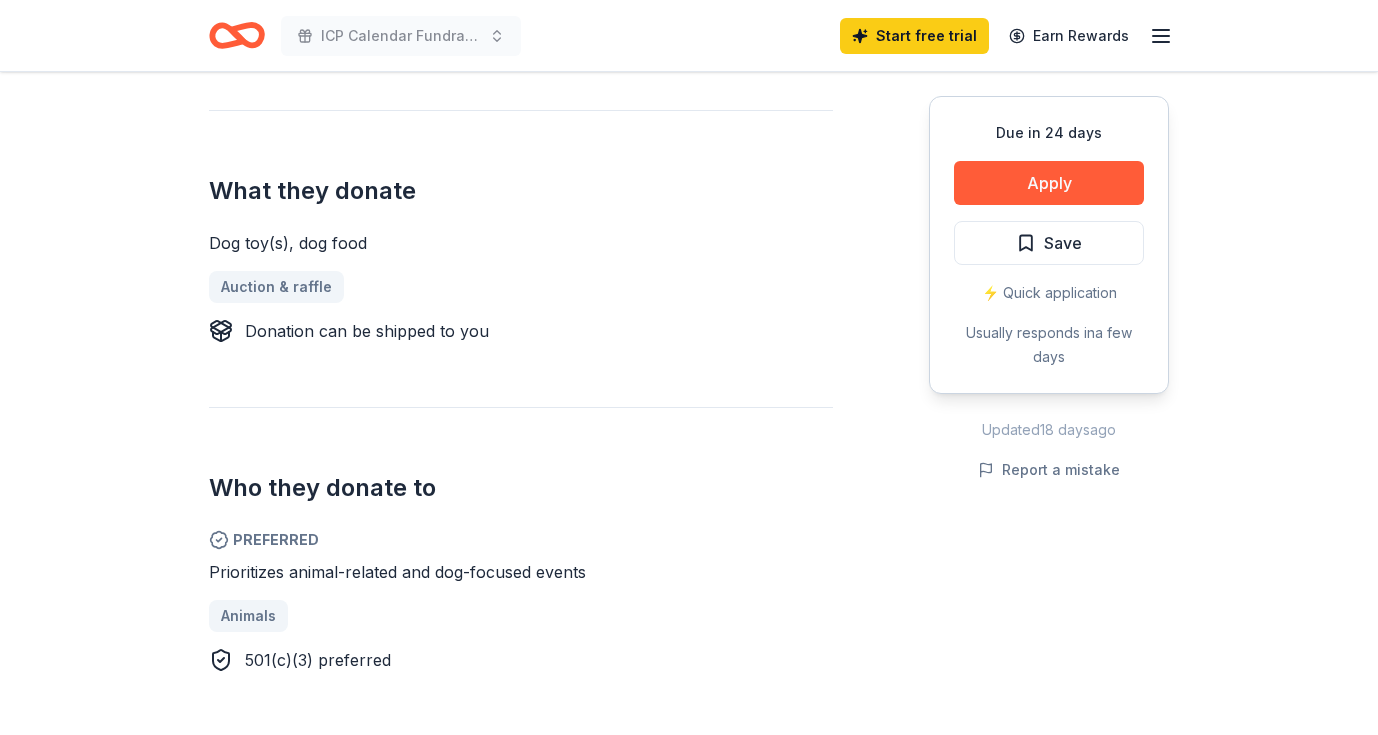 scroll, scrollTop: 746, scrollLeft: 0, axis: vertical 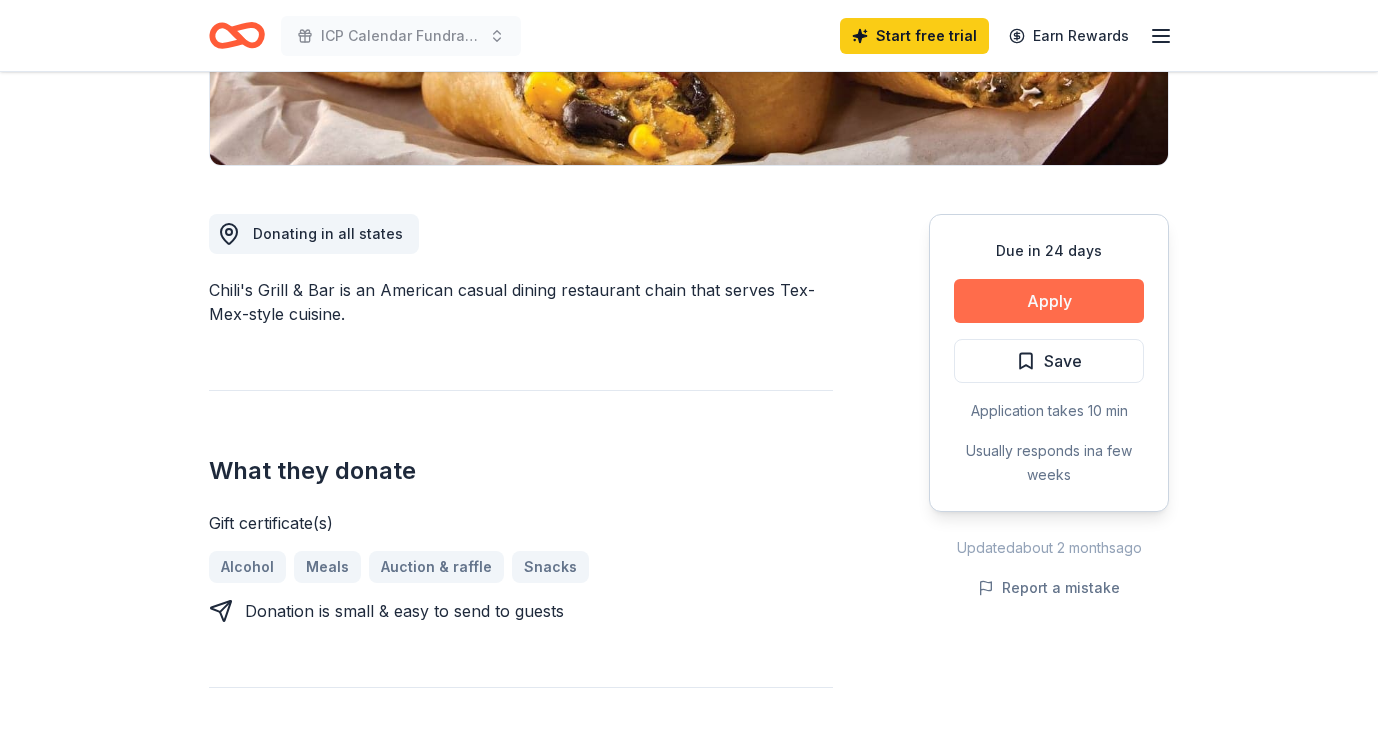 click on "Apply" at bounding box center (1049, 301) 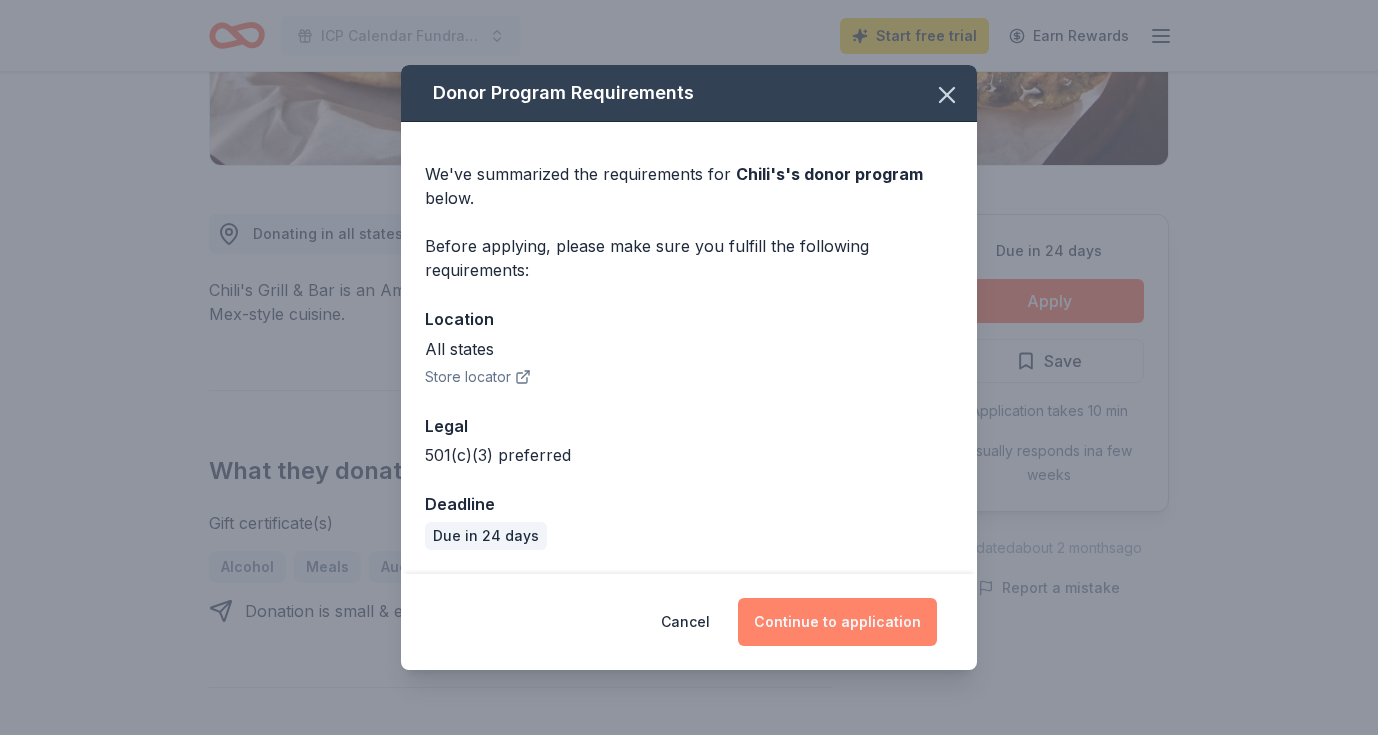 click on "Continue to application" at bounding box center (837, 622) 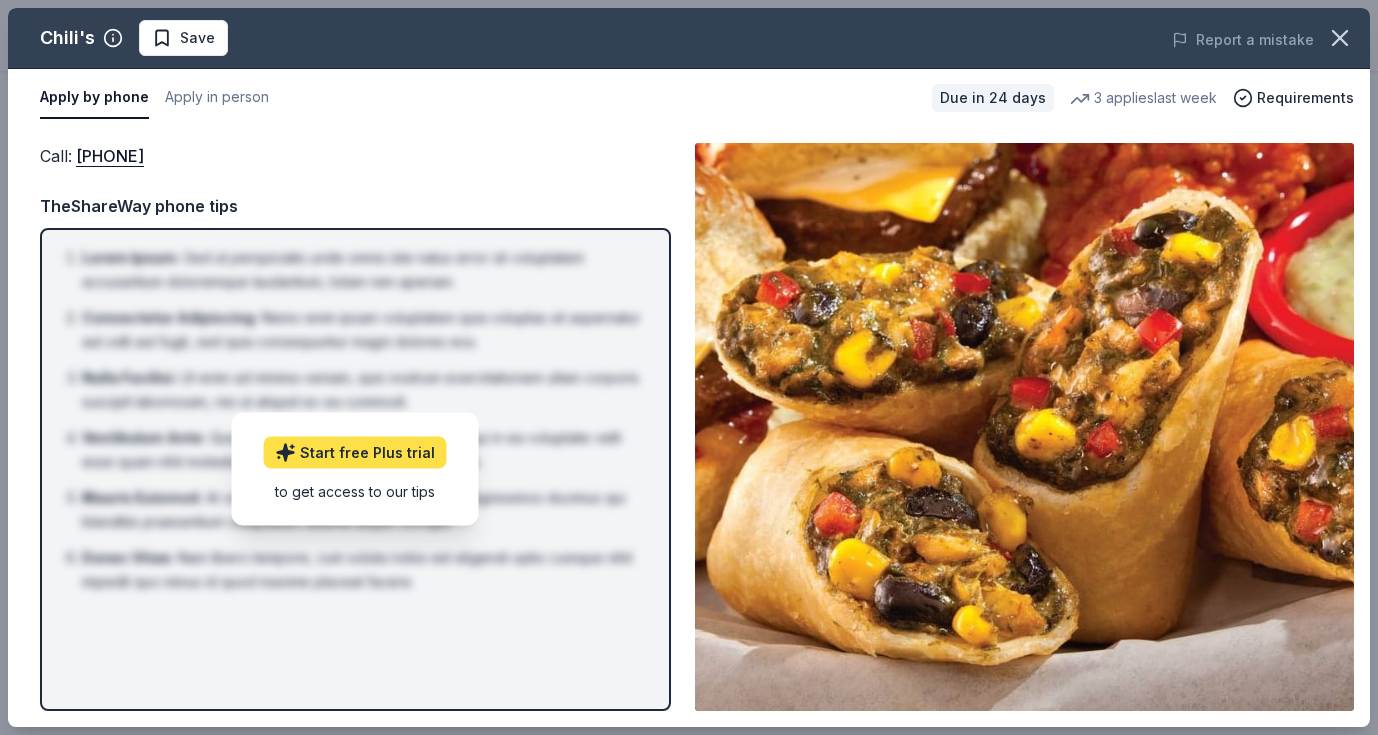 click on "Start free Plus trial" at bounding box center (355, 453) 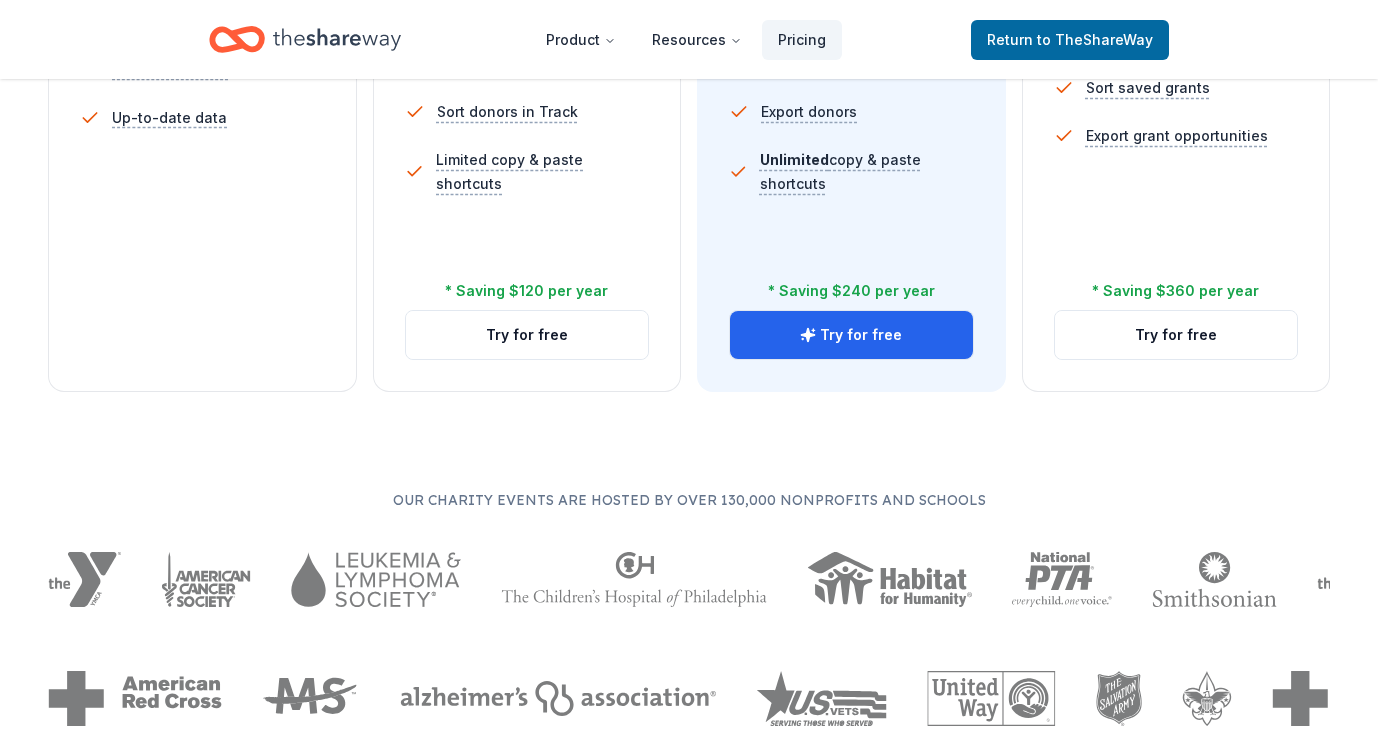scroll, scrollTop: 655, scrollLeft: 0, axis: vertical 